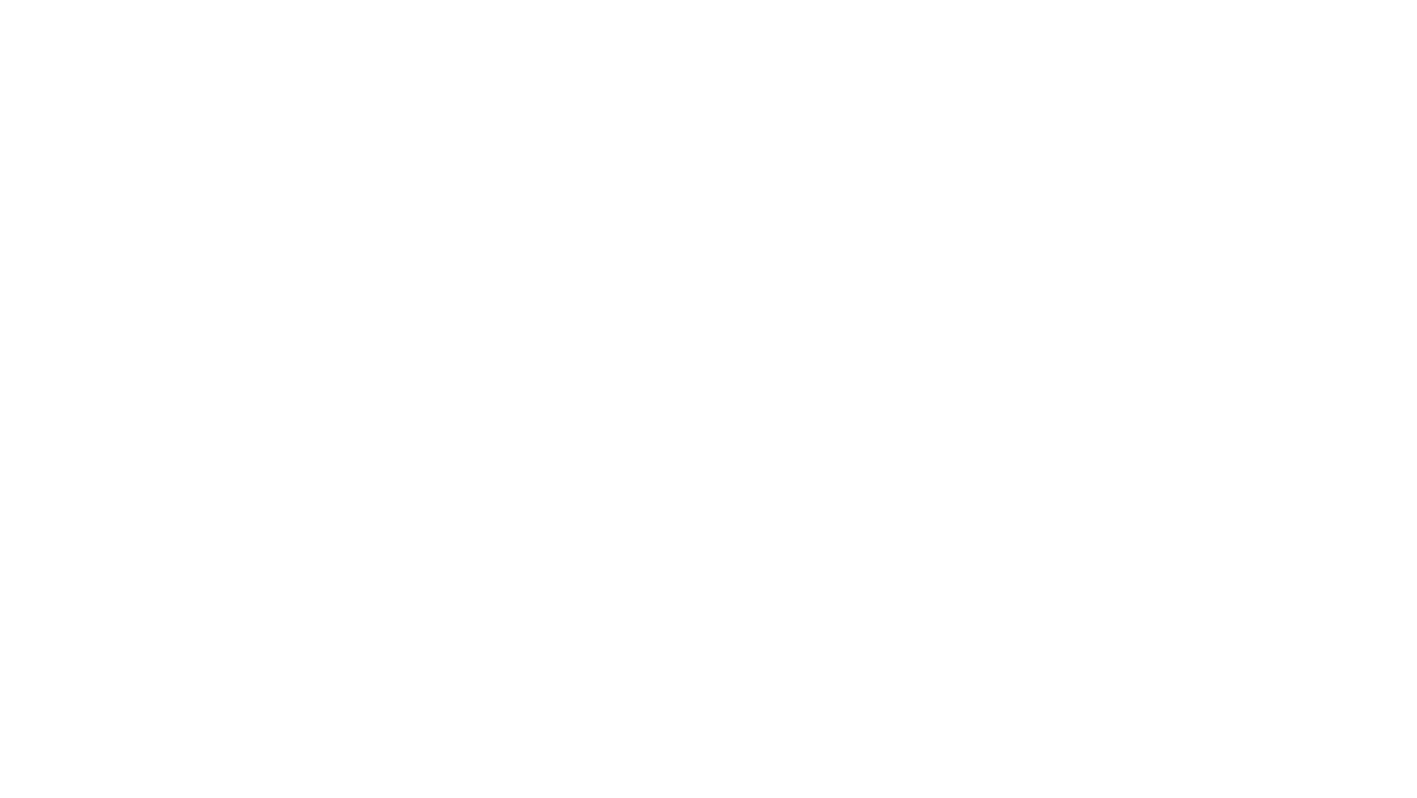 scroll, scrollTop: 0, scrollLeft: 0, axis: both 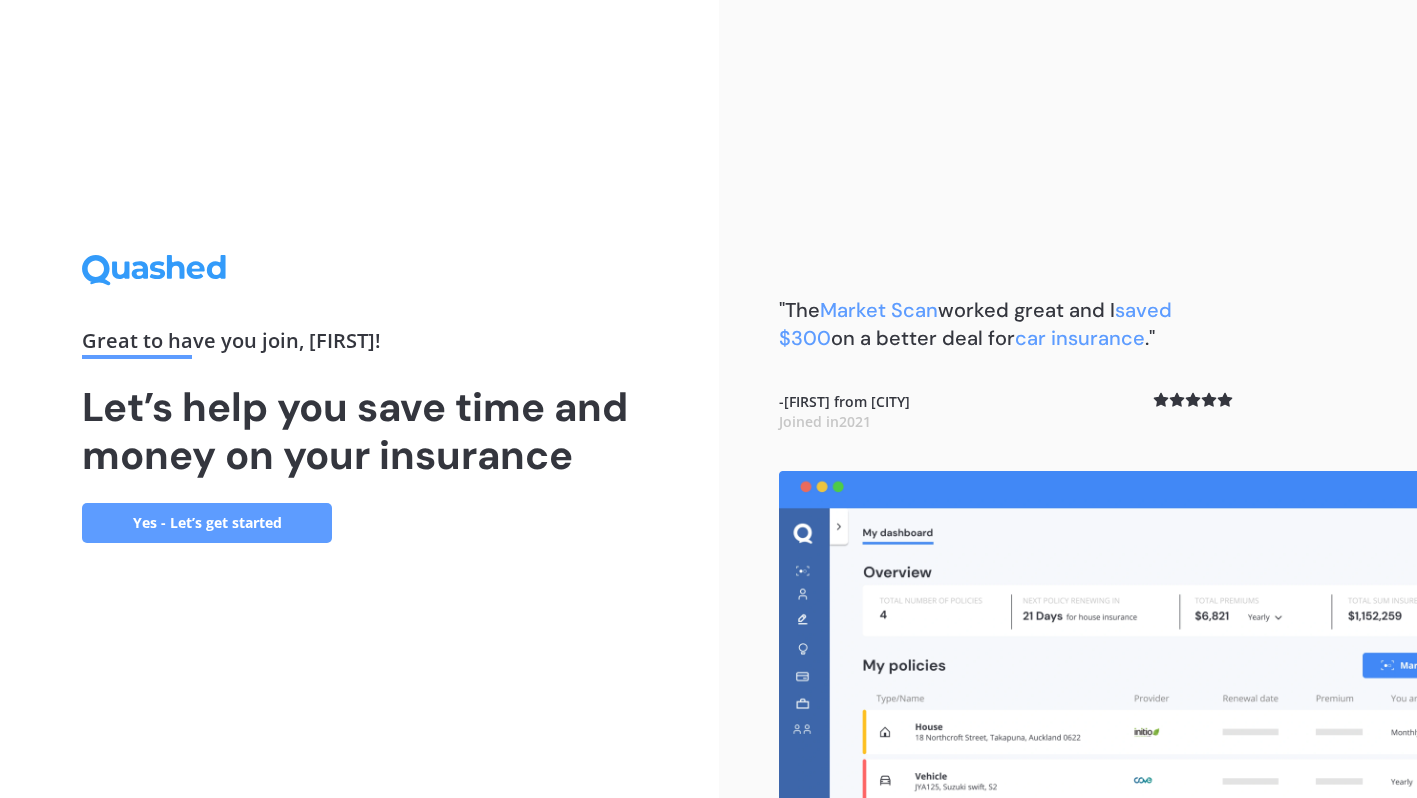 click on "Yes - Let’s get started" at bounding box center (207, 523) 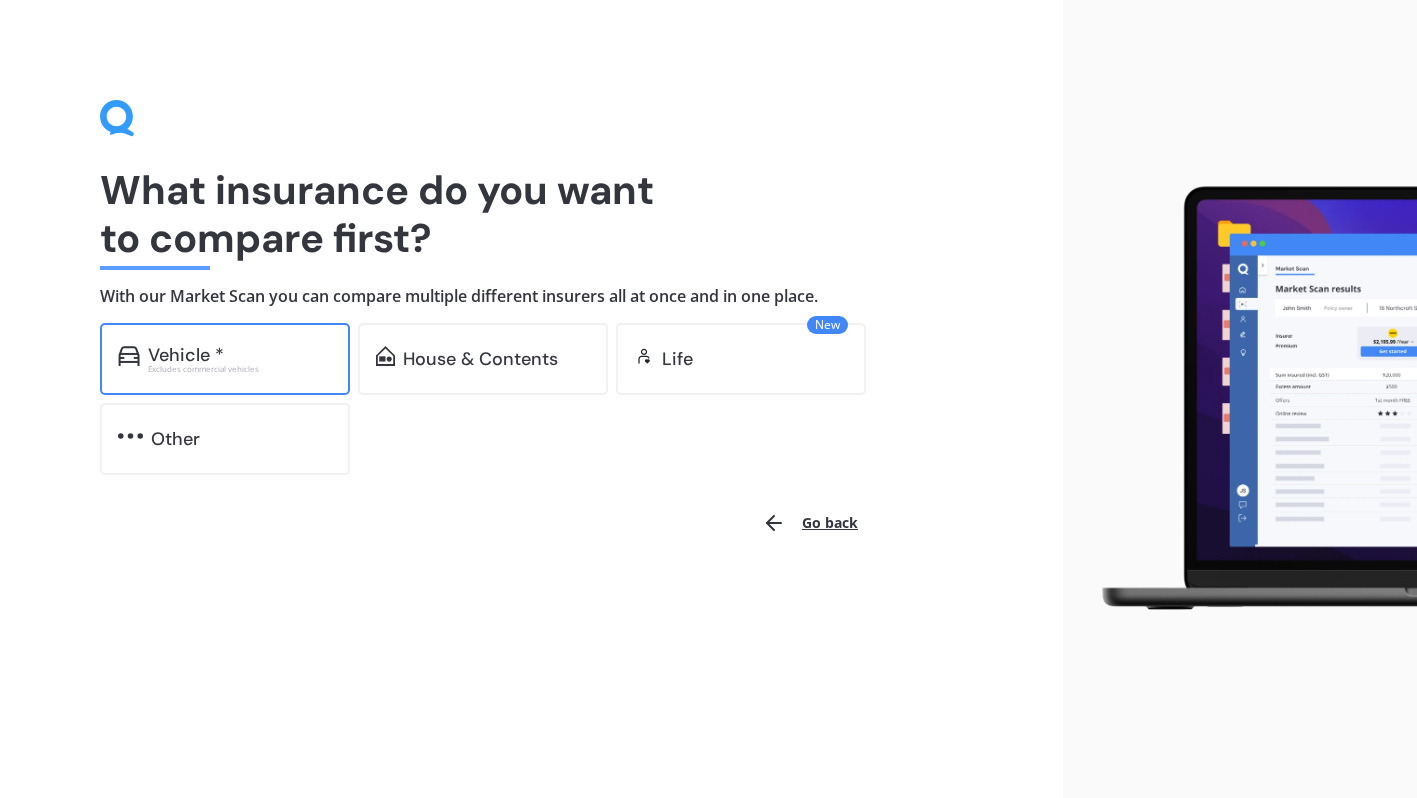 click on "Vehicle *" at bounding box center (240, 355) 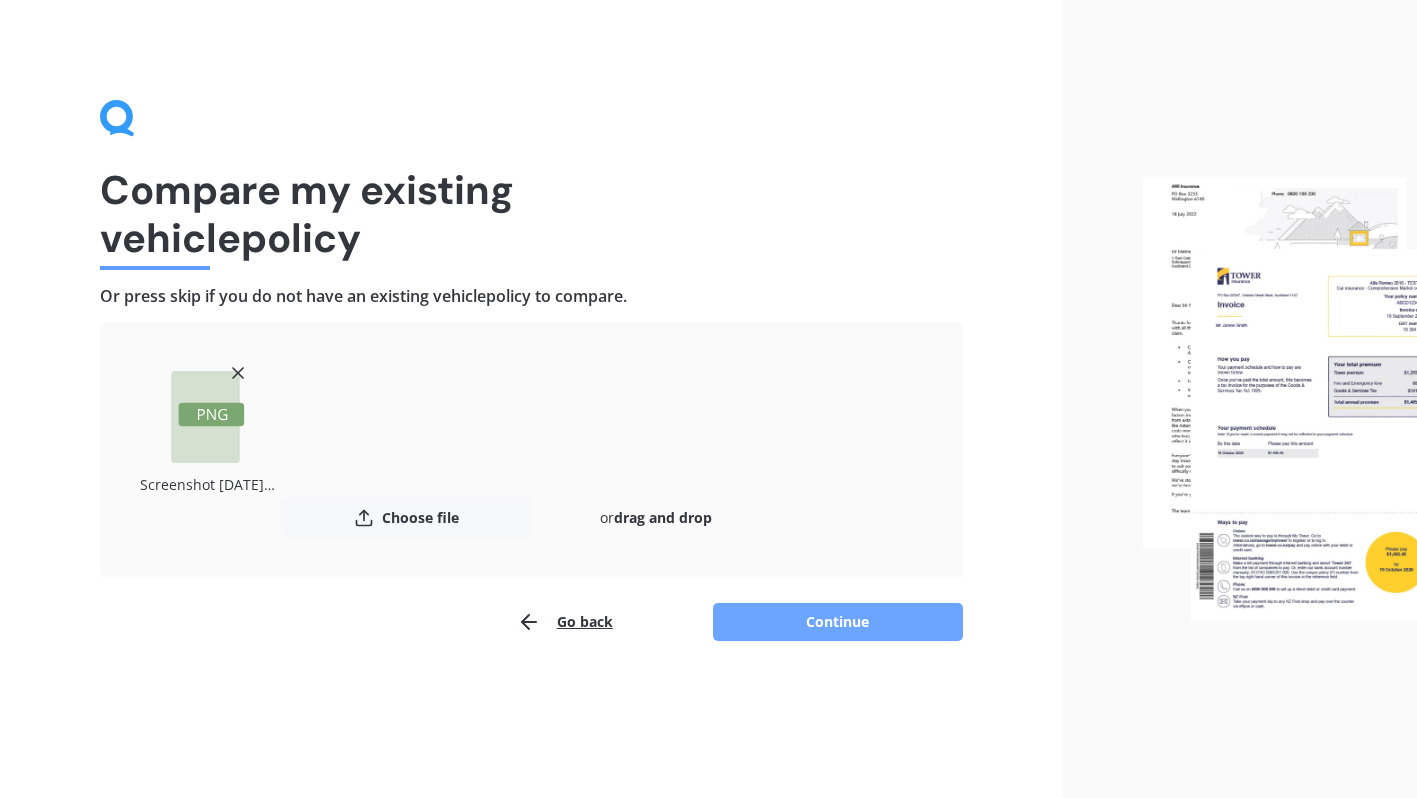 click on "Continue" at bounding box center (838, 622) 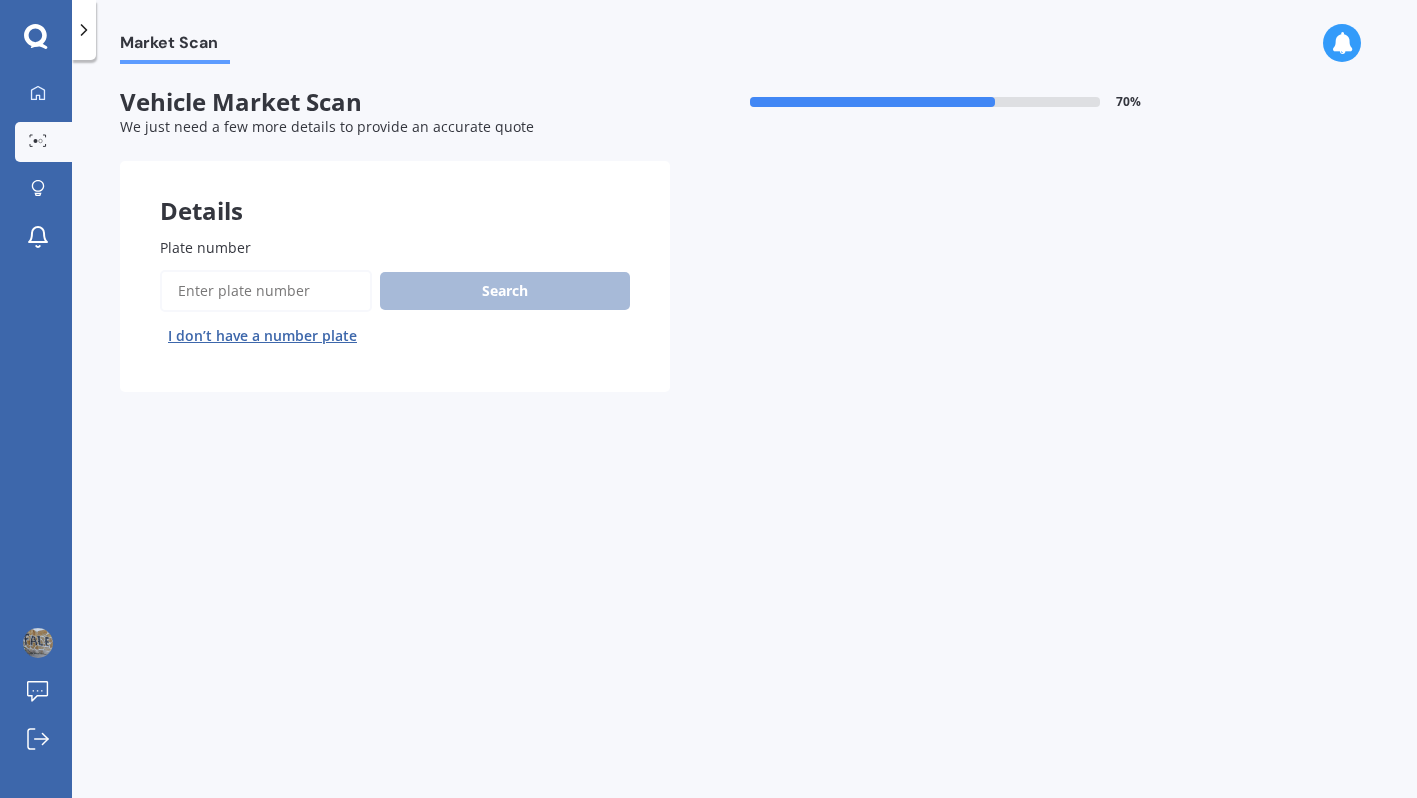 click on "Plate number" at bounding box center (266, 291) 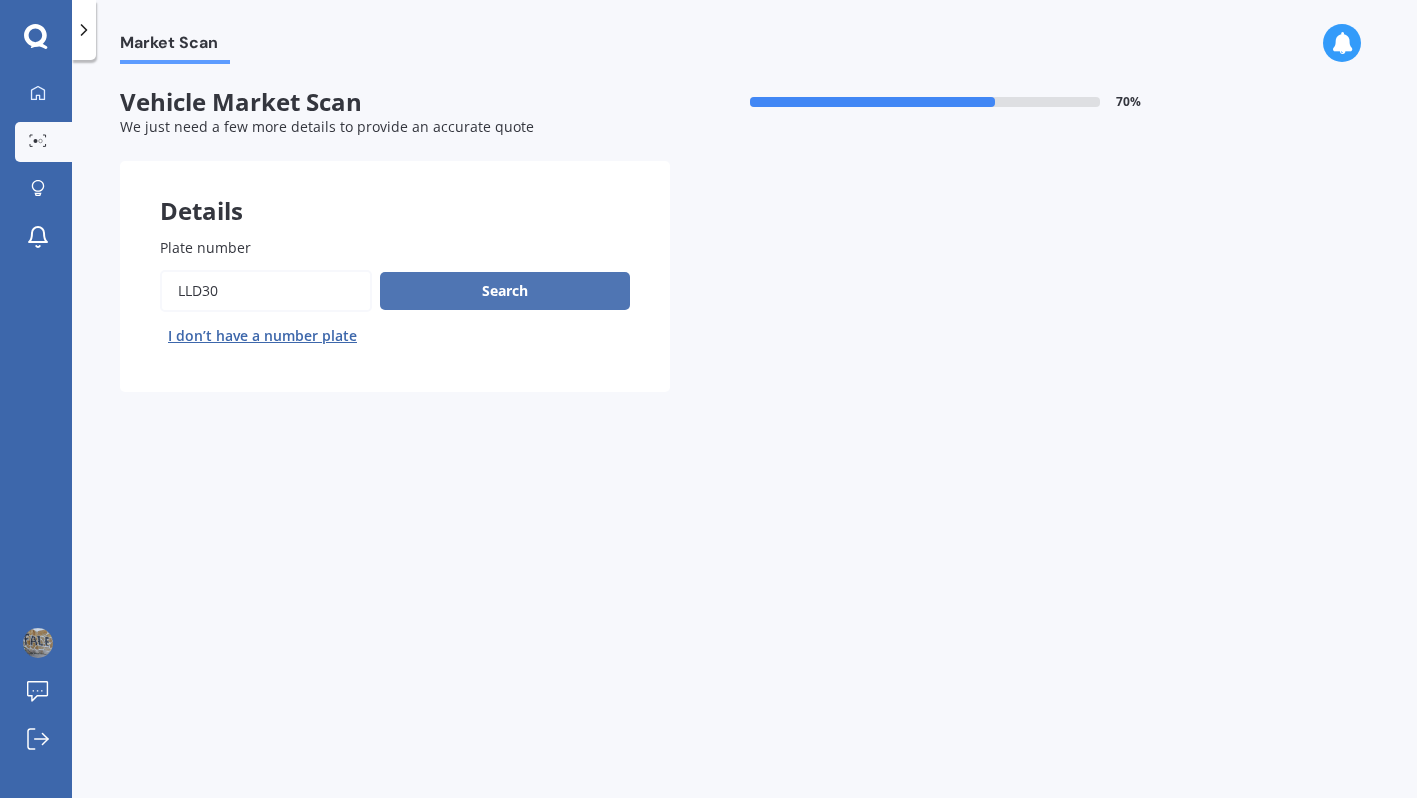 type on "LLD30" 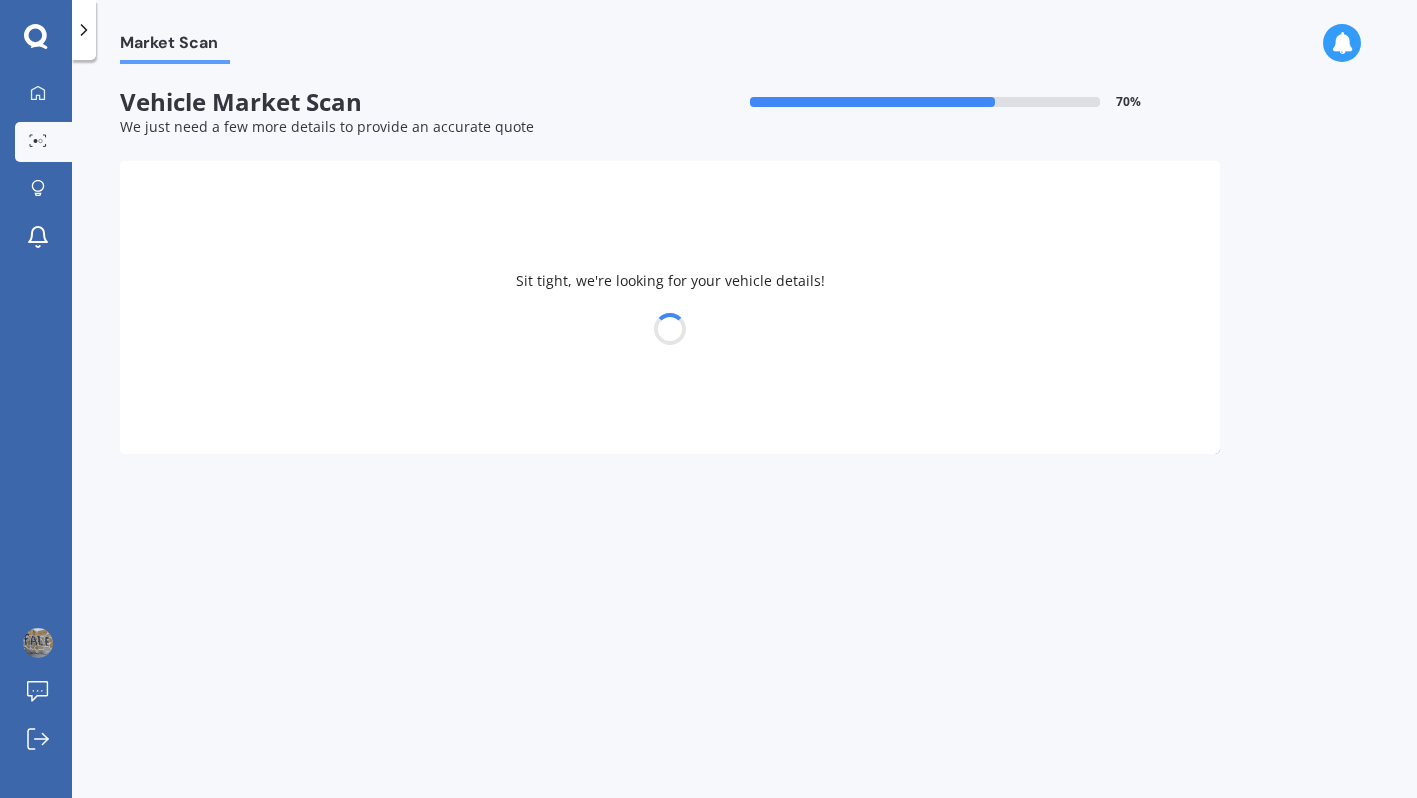 select on "PEUGEOT" 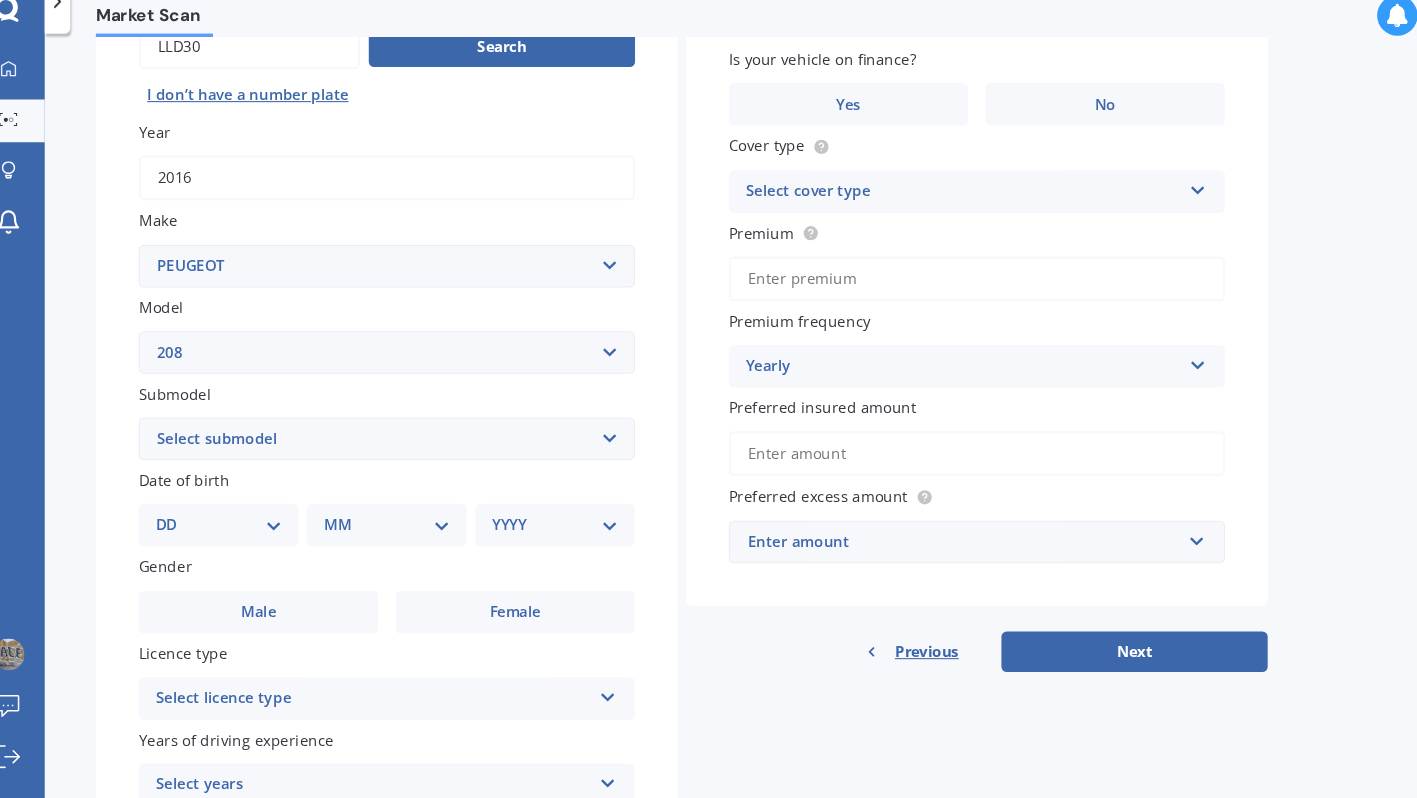 scroll, scrollTop: 272, scrollLeft: 0, axis: vertical 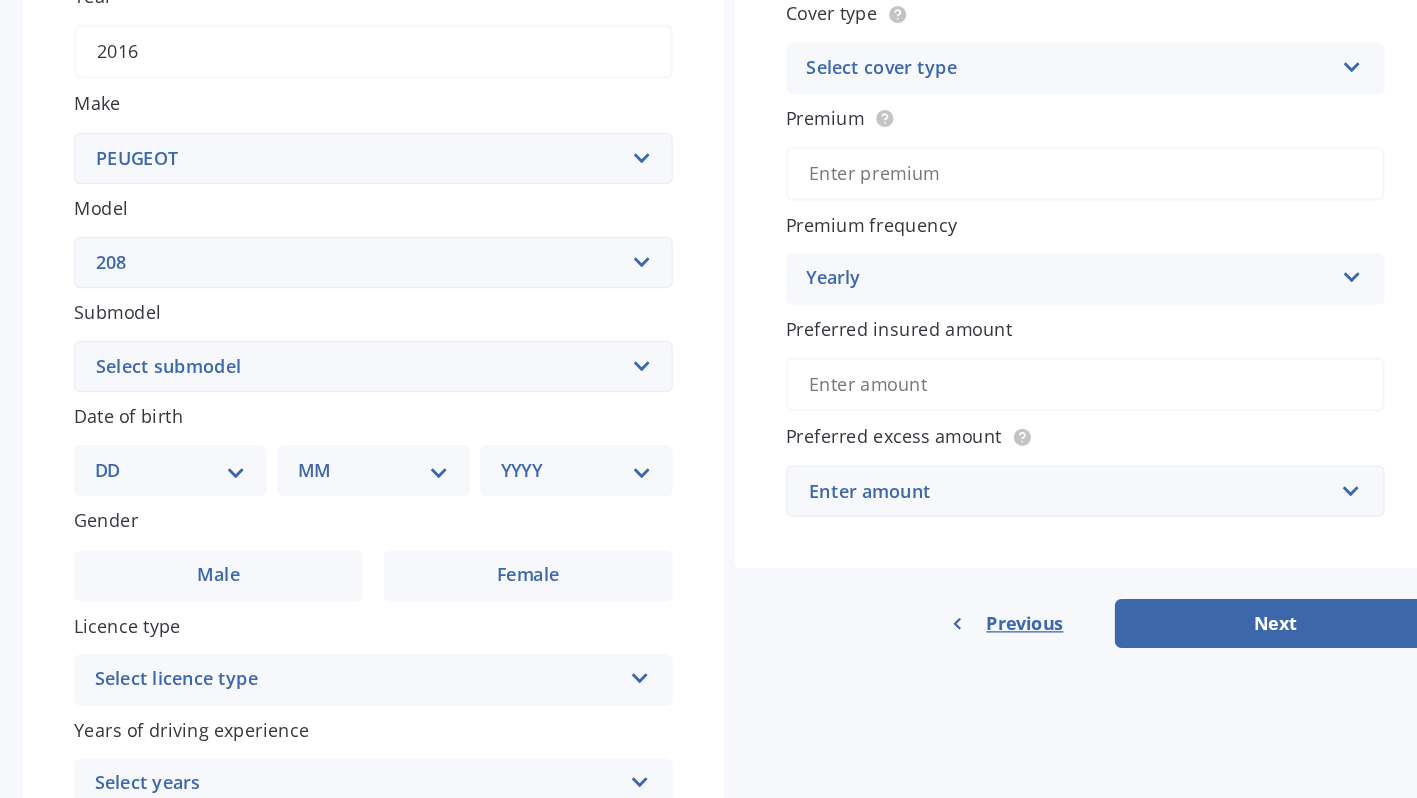 click on "Select submodel 5 Door GTI GTI 30th" at bounding box center [393, 387] 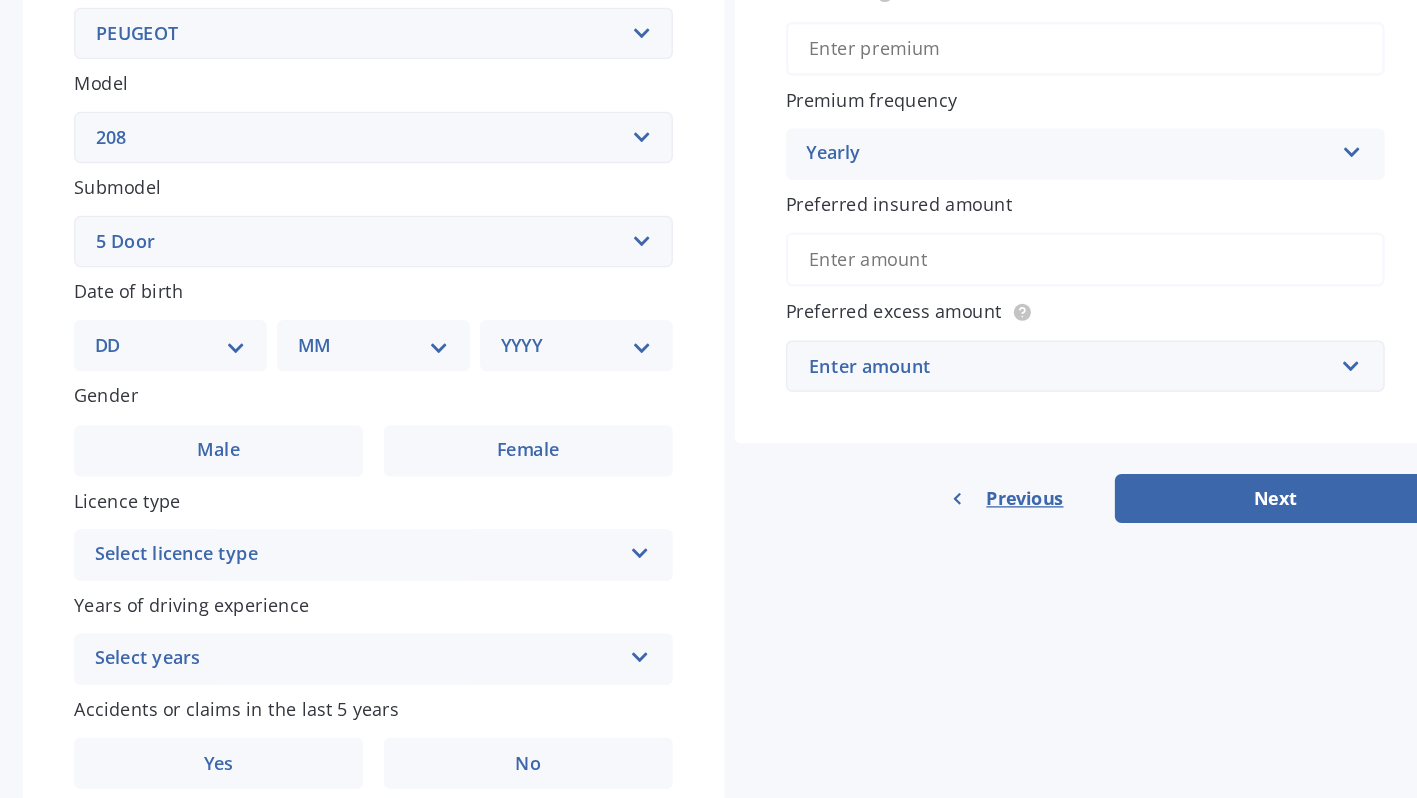 scroll, scrollTop: 384, scrollLeft: 0, axis: vertical 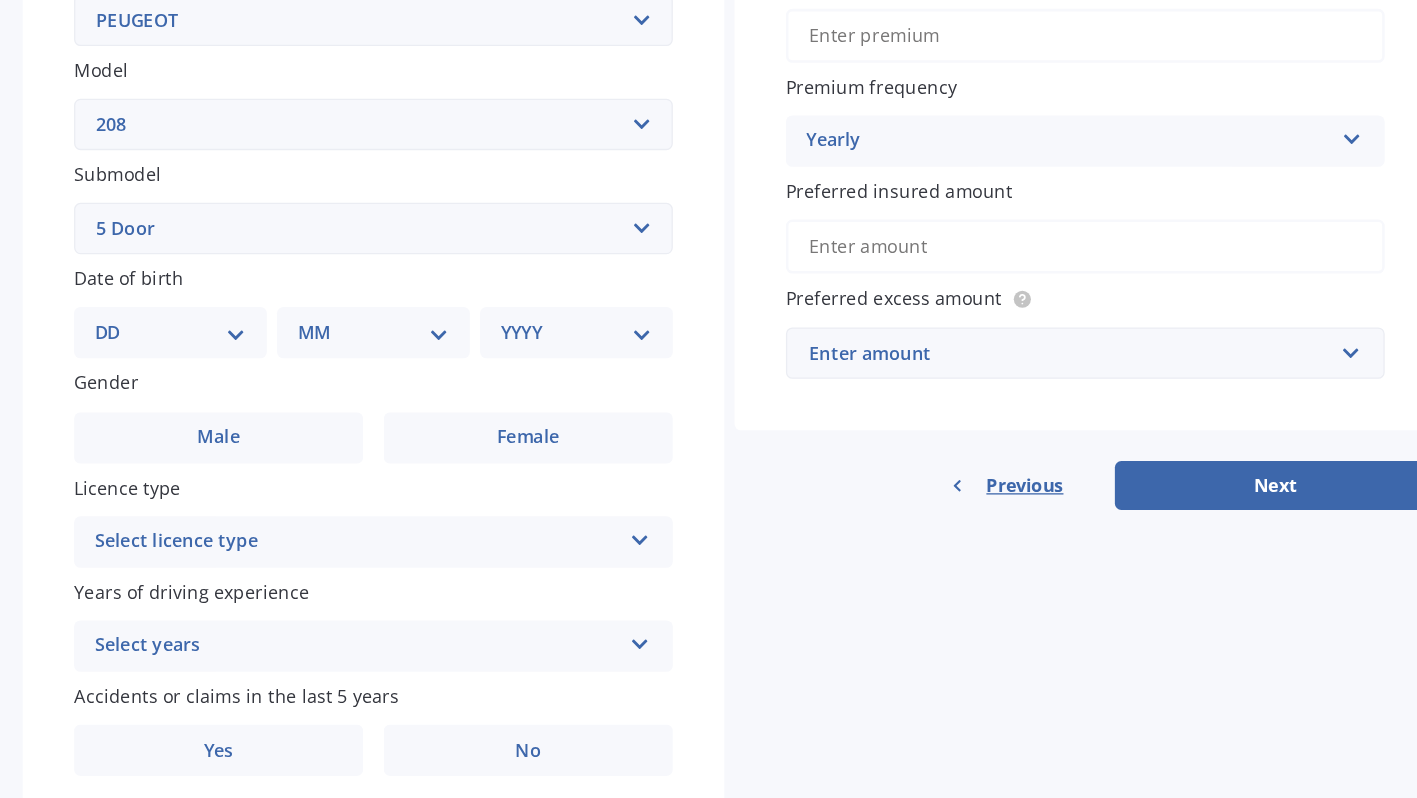 click on "DD 01 02 03 04 05 06 07 08 09 10 11 12 13 14 15 16 17 18 19 20 21 22 23 24 25 26 27 28 29 30 31" at bounding box center (235, 361) 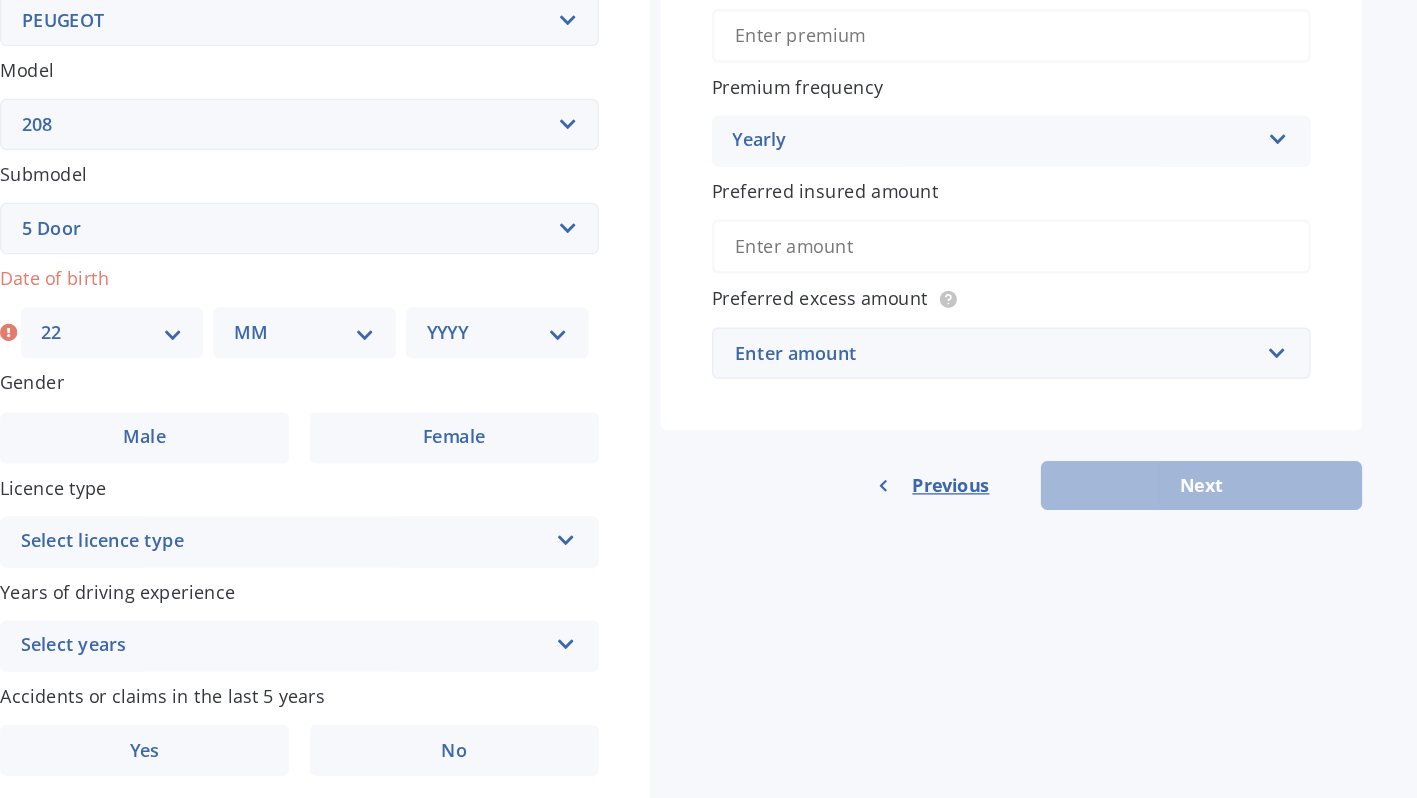 click on "MM 01 02 03 04 05 06 07 08 09 10 11 12" at bounding box center (397, 361) 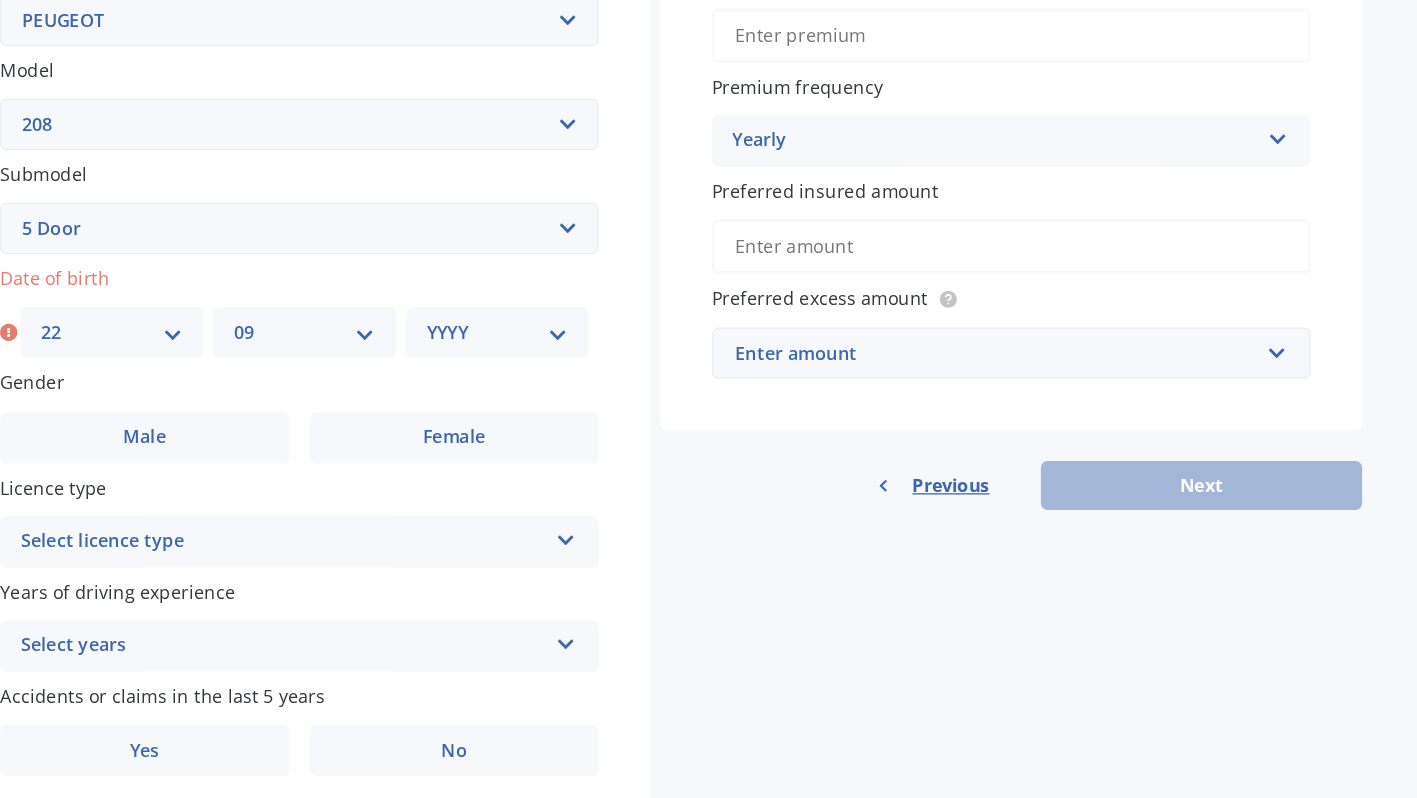 click on "YYYY 2025 2024 2023 2022 2021 2020 2019 2018 2017 2016 2015 2014 2013 2012 2011 2010 2009 2008 2007 2006 2005 2004 2003 2002 2001 2000 1999 1998 1997 1996 1995 1994 1993 1992 1991 1990 1989 1988 1987 1986 1985 1984 1983 1982 1981 1980 1979 1978 1977 1976 1975 1974 1973 1972 1971 1970 1969 1968 1967 1966 1965 1964 1963 1962 1961 1960 1959 1958 1957 1956 1955 1954 1953 1952 1951 1950 1949 1948 1947 1946 1945 1944 1943 1942 1941 1940 1939 1938 1937 1936 1935 1934 1933 1932 1931 1930 1929 1928 1927 1926" at bounding box center [547, 361] 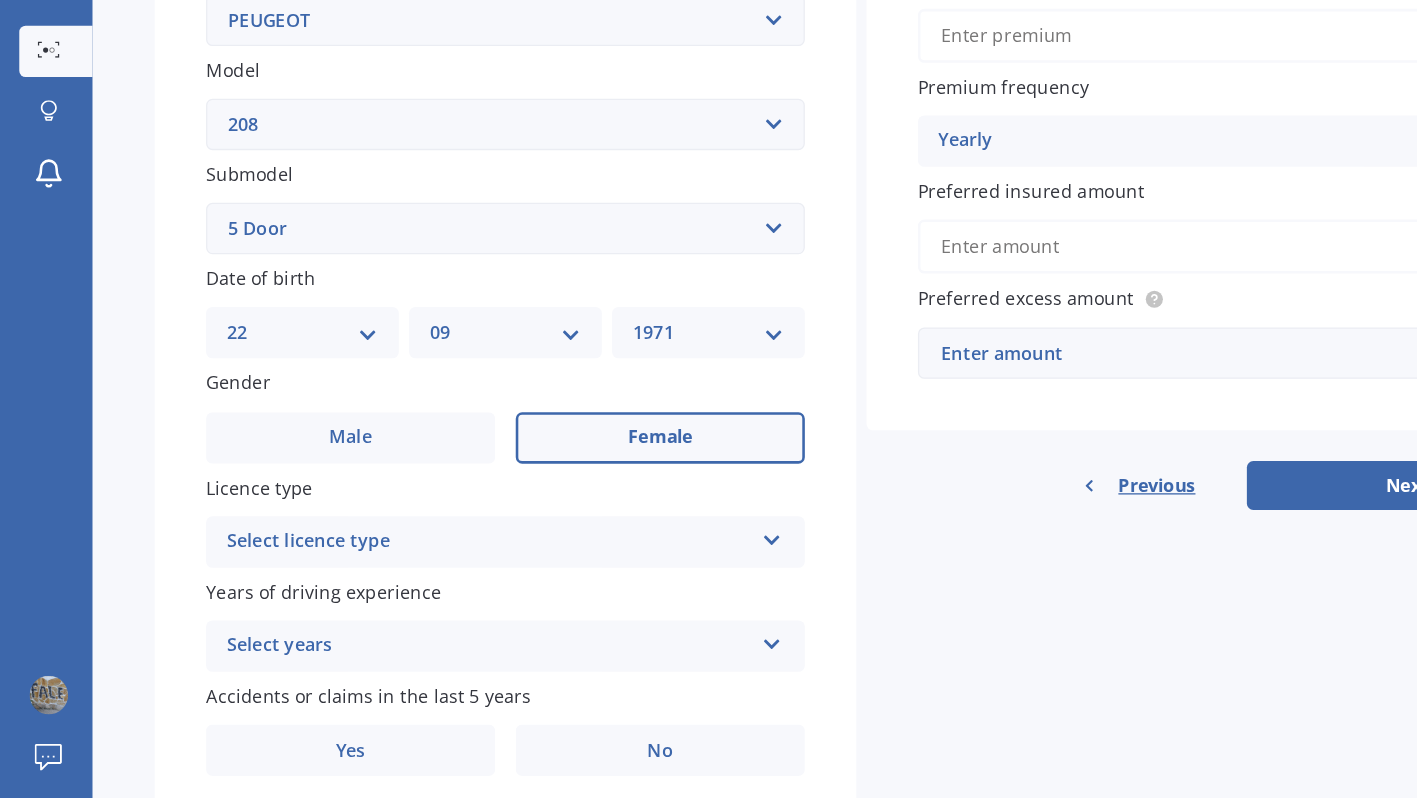 click on "Female" at bounding box center (513, 443) 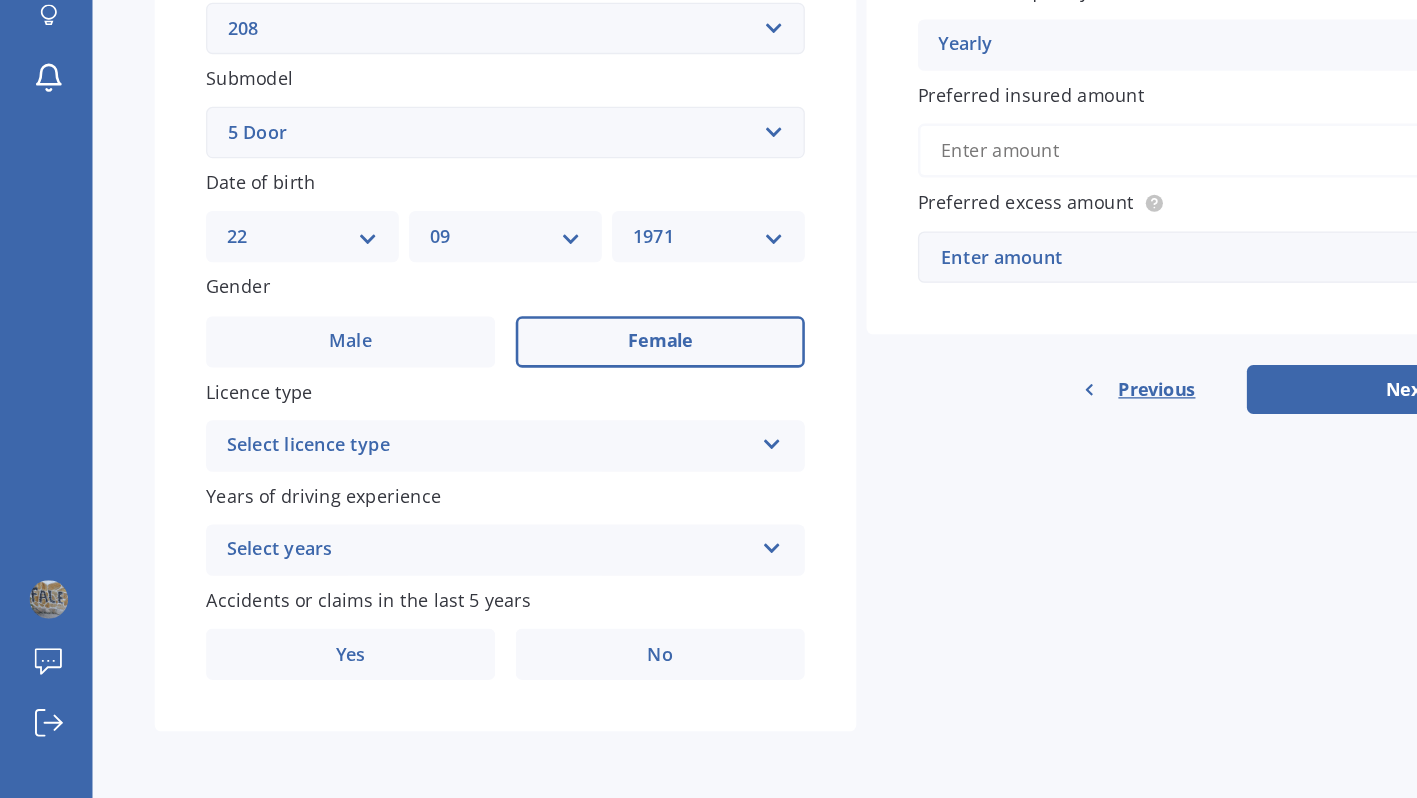 click on "Select licence type" at bounding box center [380, 524] 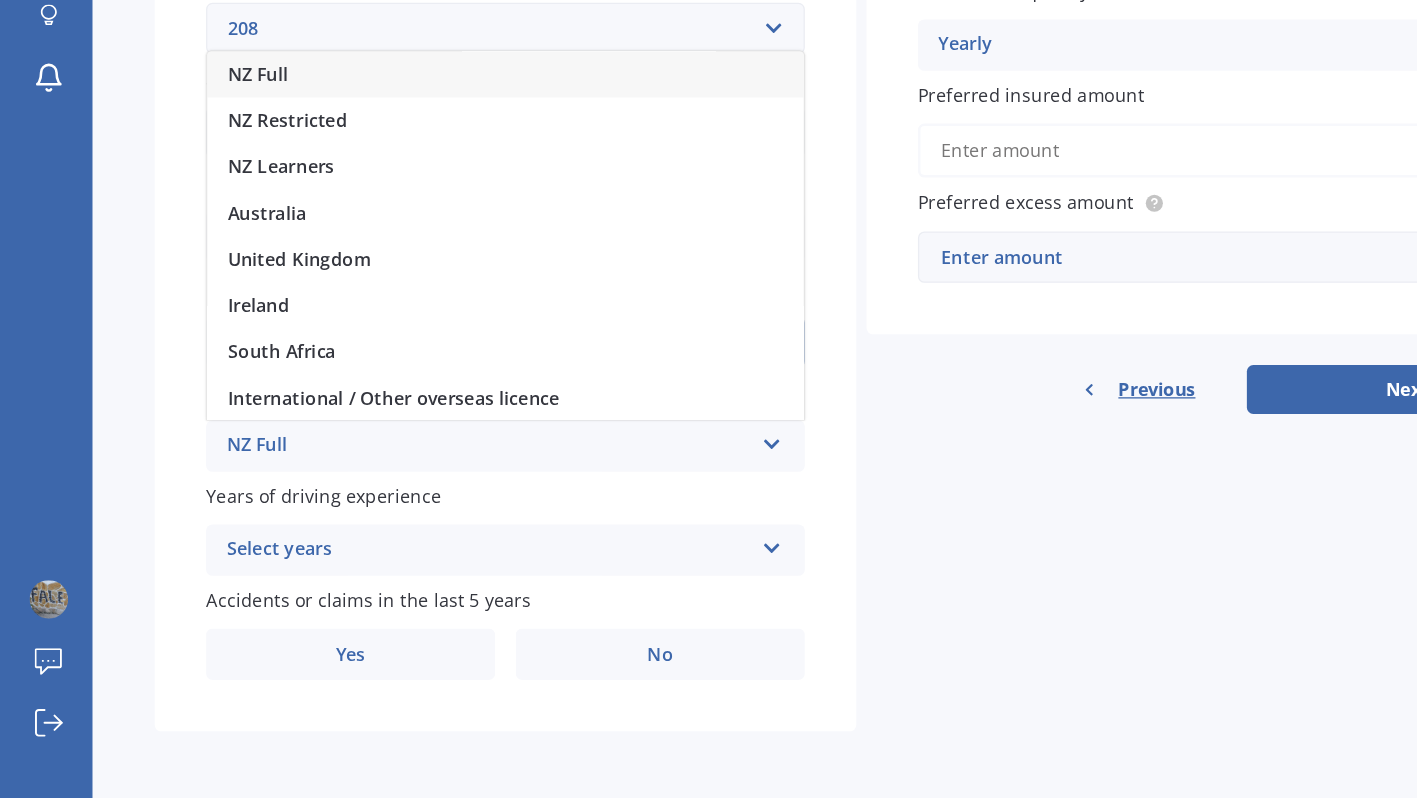 click on "NZ Full" at bounding box center (393, 235) 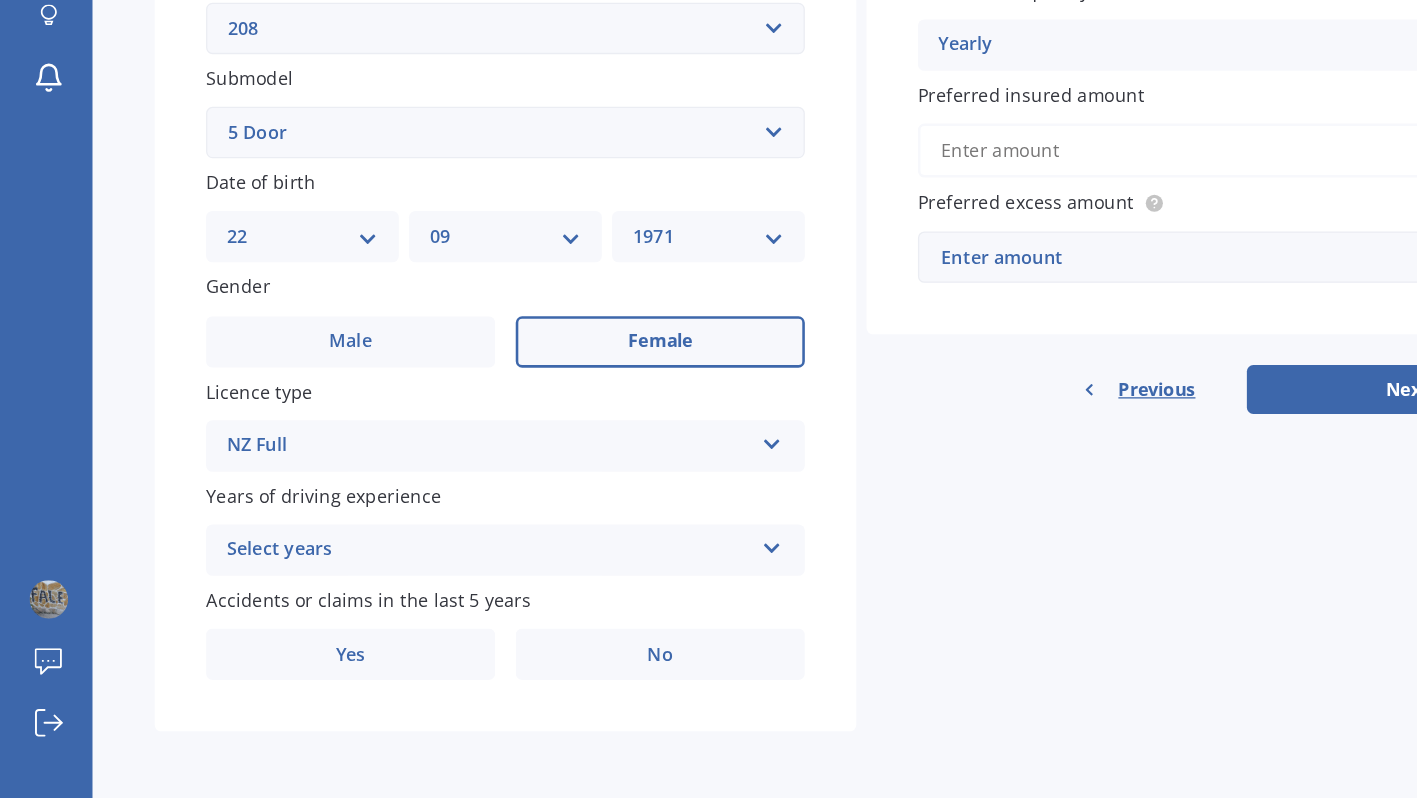 click on "Select years" at bounding box center [380, 605] 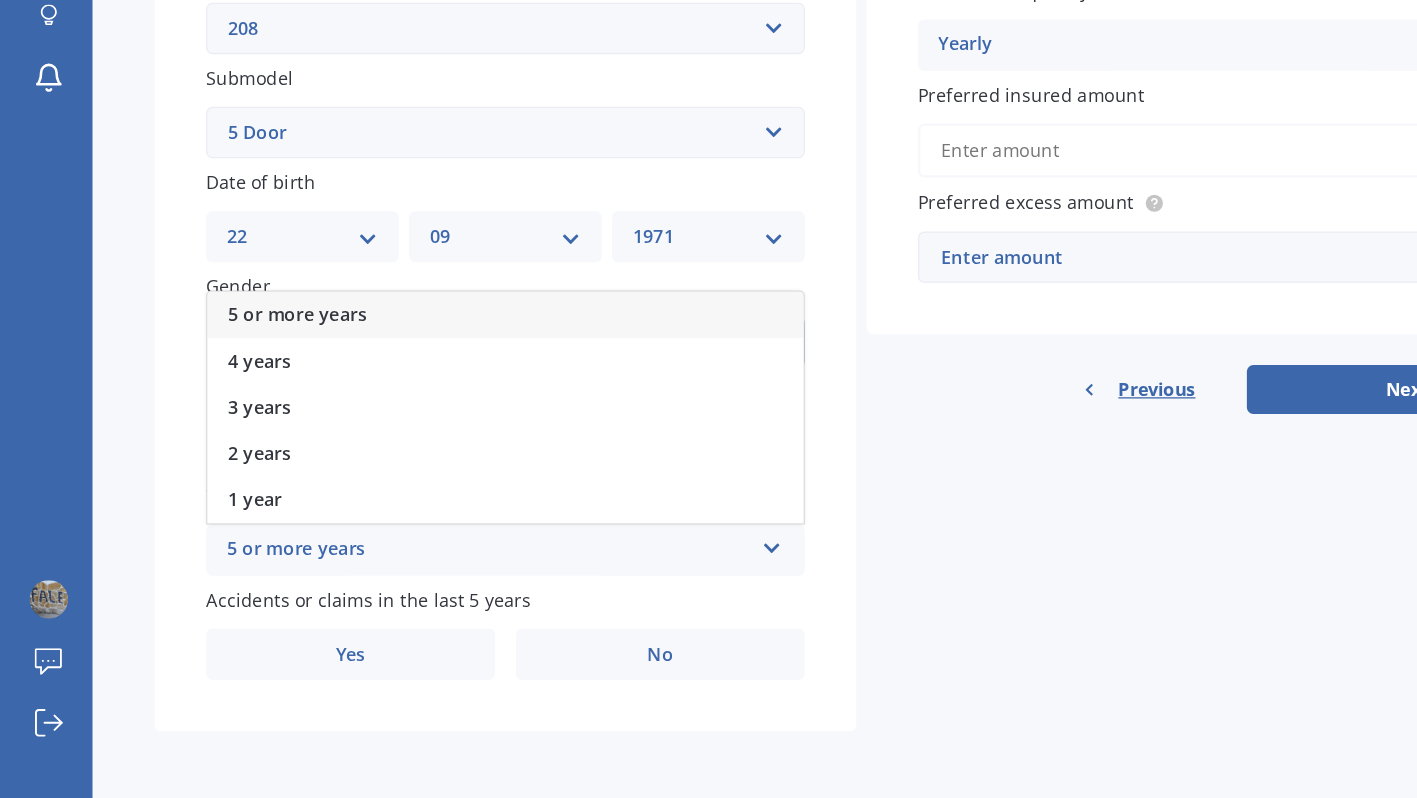click on "5 or more years" at bounding box center (231, 421) 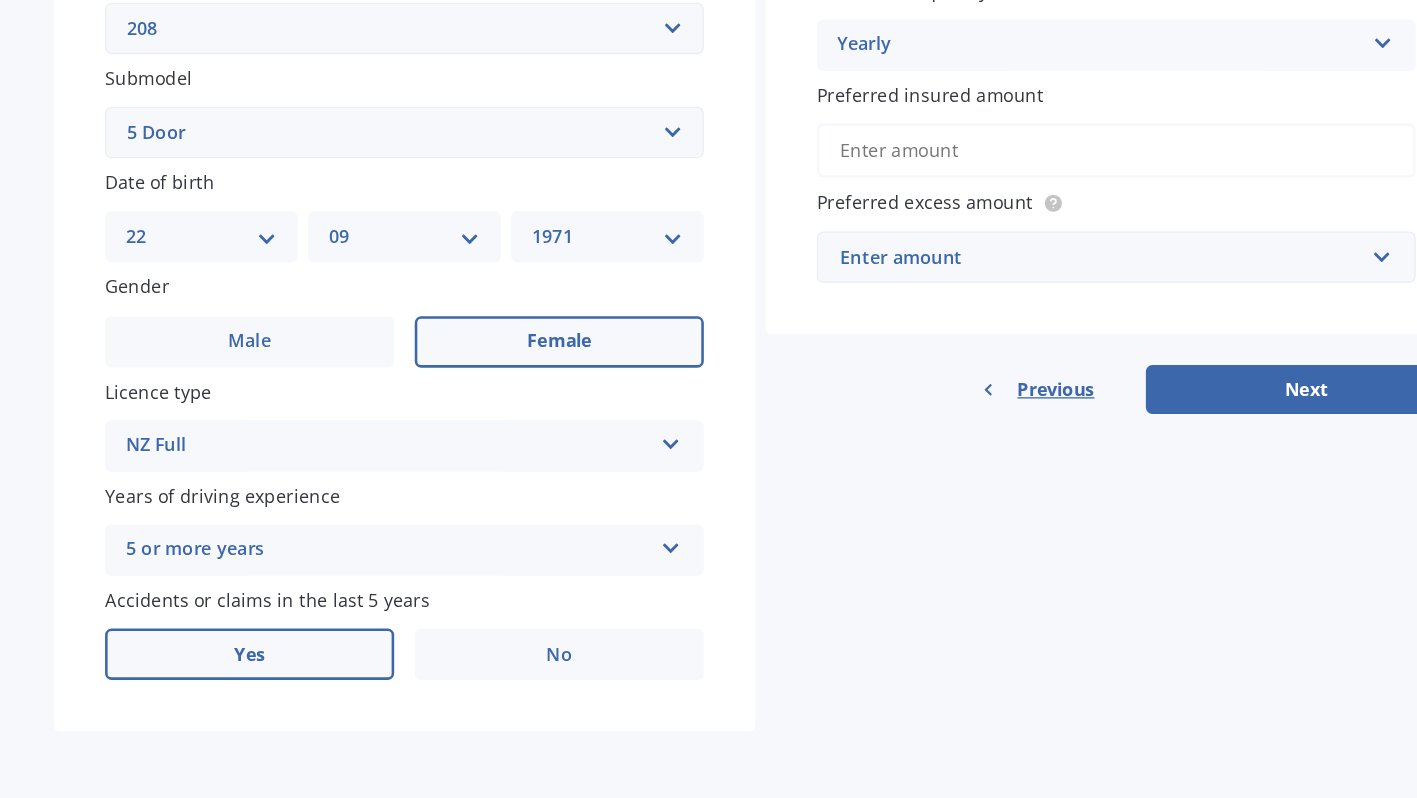 click on "Yes" at bounding box center [272, 686] 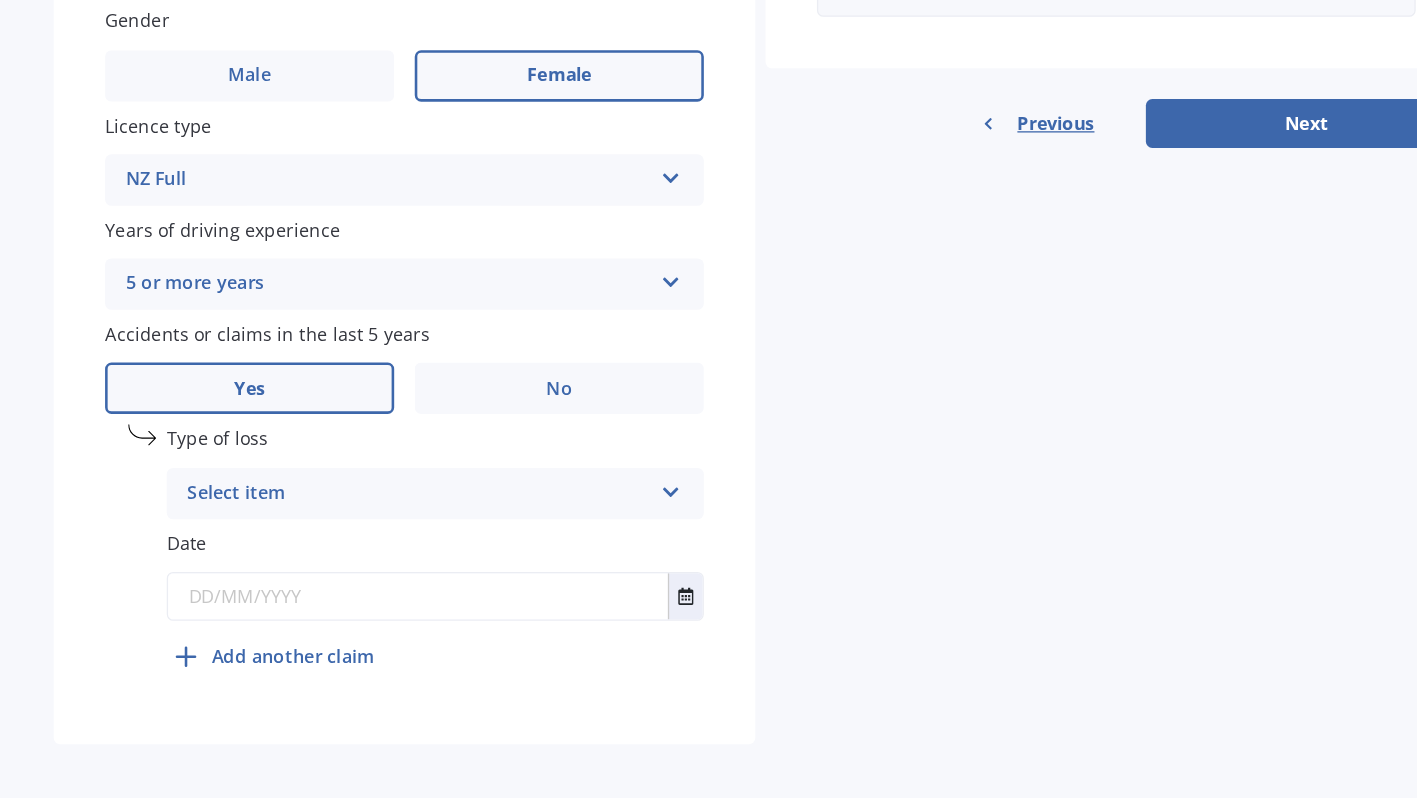 scroll, scrollTop: 602, scrollLeft: 0, axis: vertical 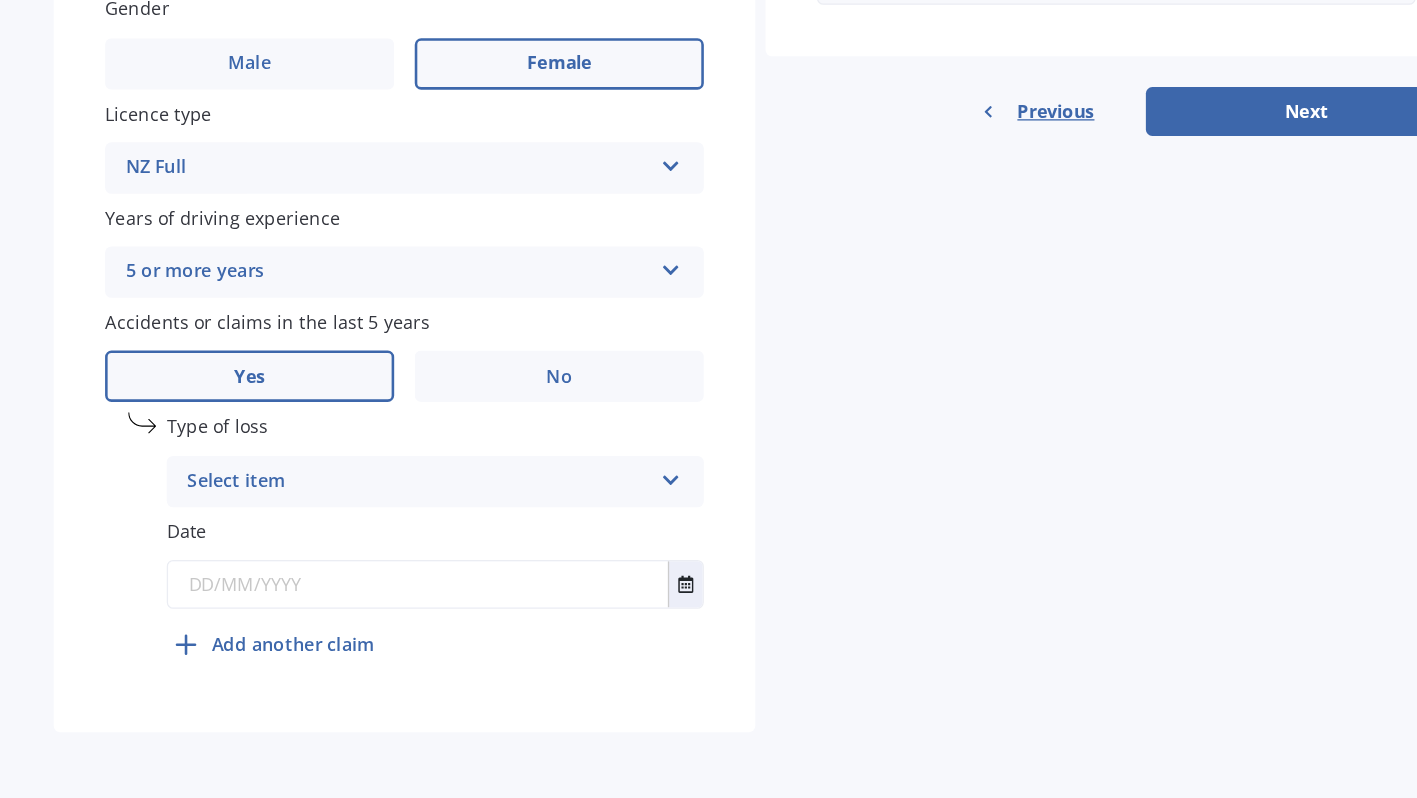 click on "Select item" at bounding box center (404, 551) 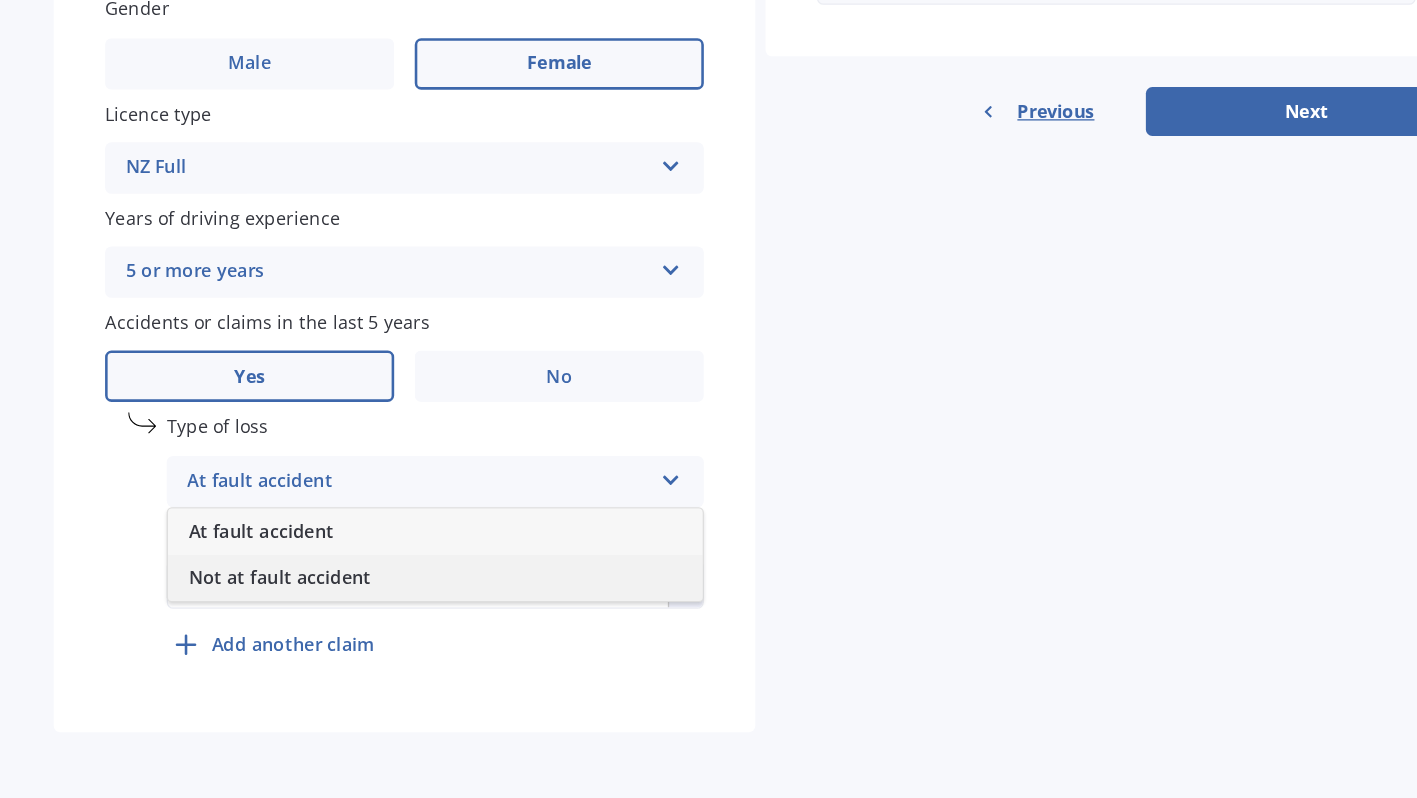 click on "Not at fault accident" at bounding box center (417, 626) 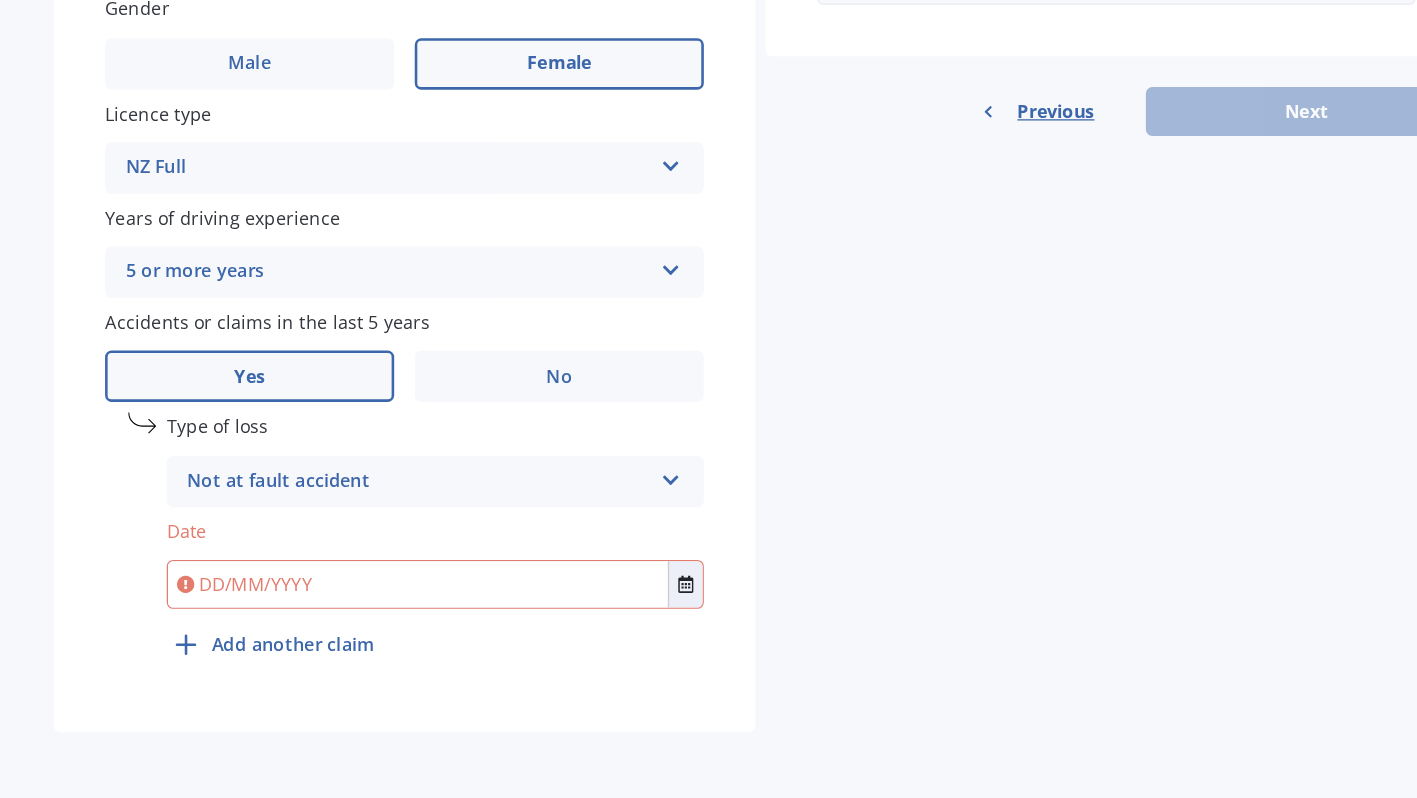 click at bounding box center (403, 631) 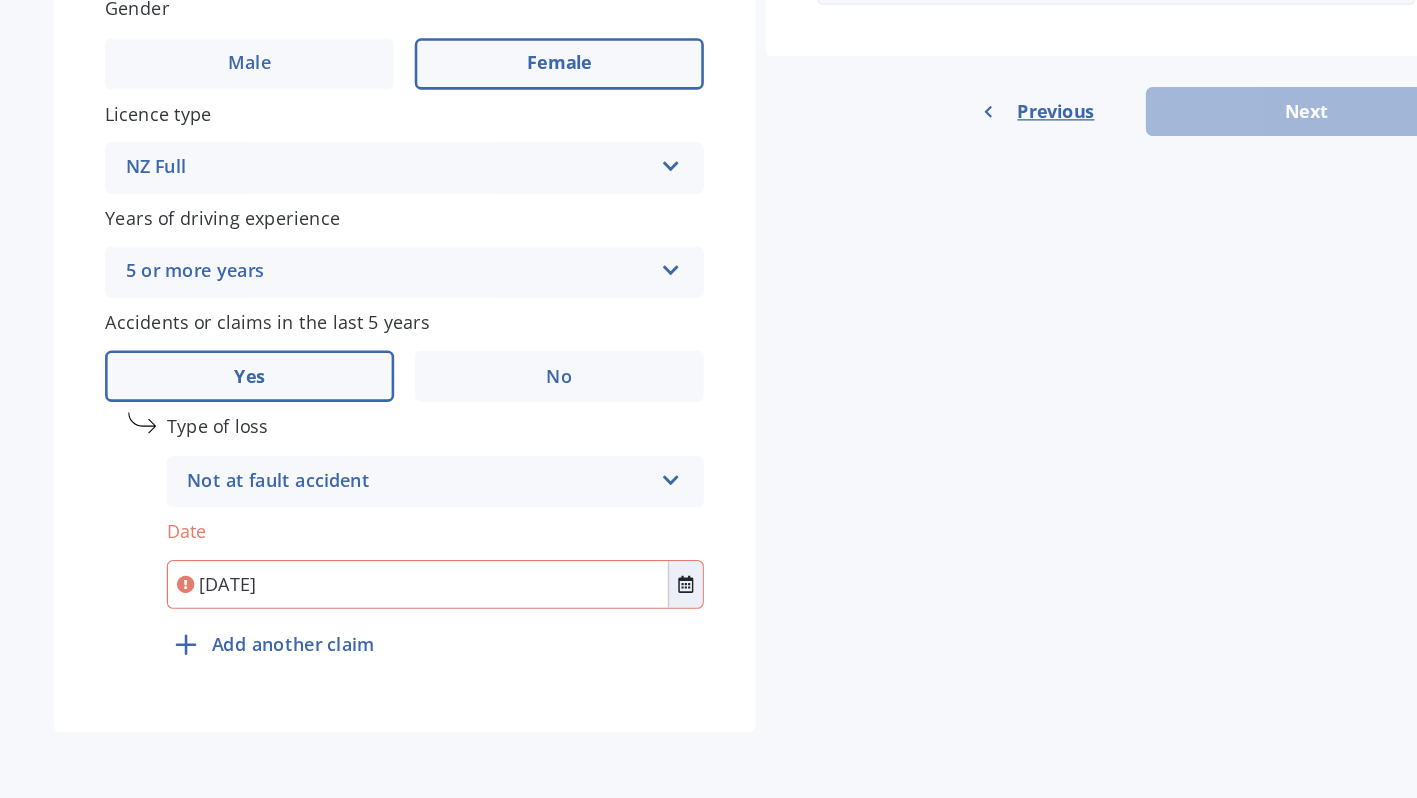 type on "[DATE]" 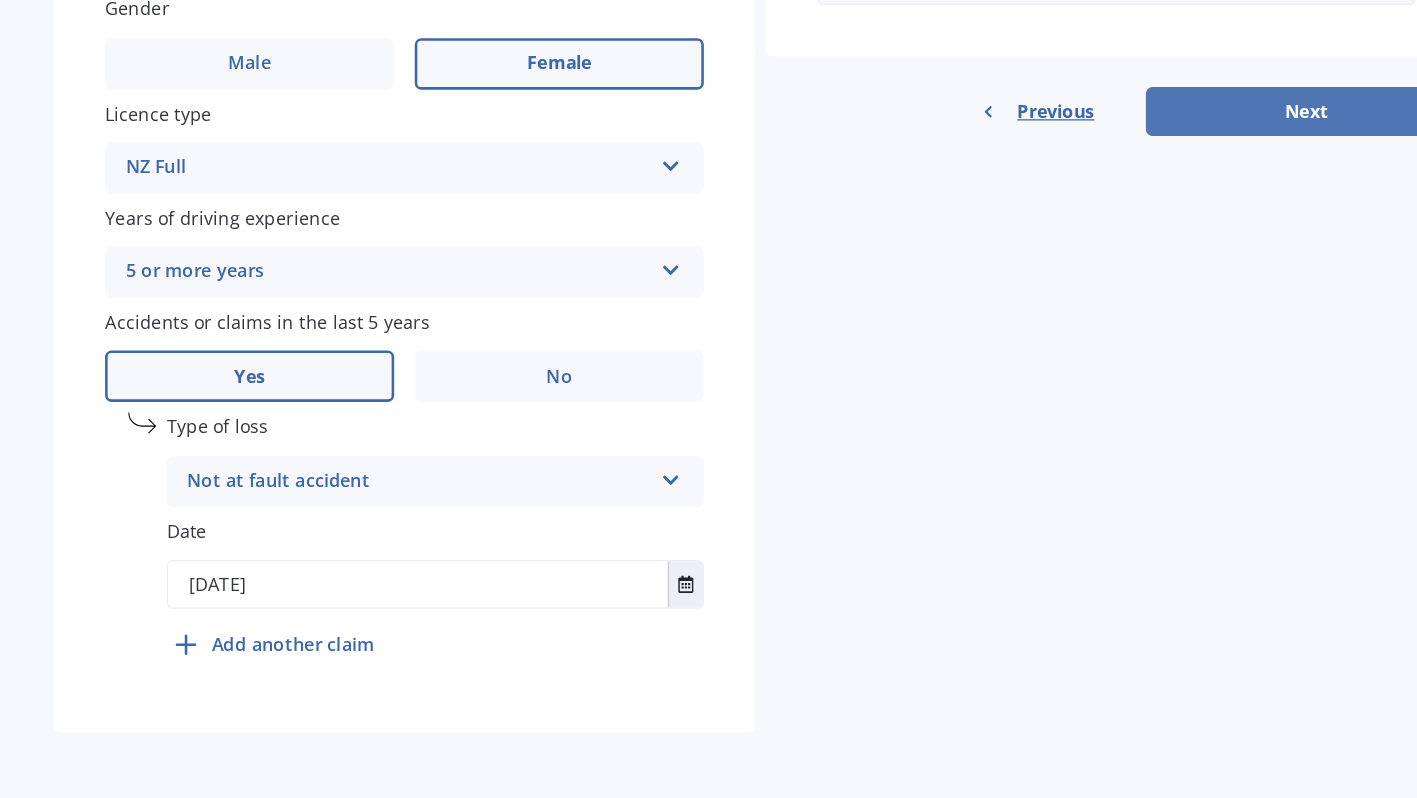 click on "Next" at bounding box center [1095, 263] 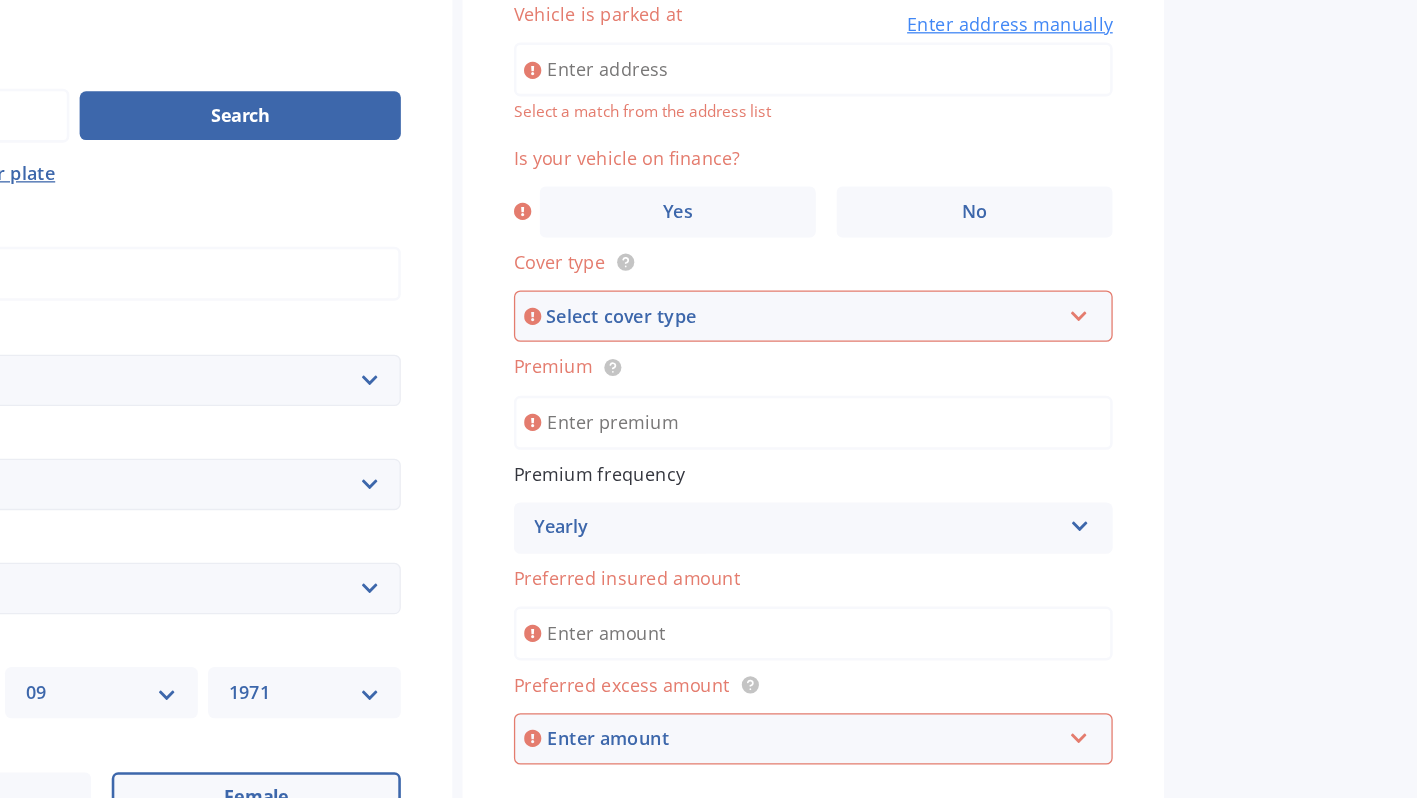 scroll, scrollTop: 0, scrollLeft: 0, axis: both 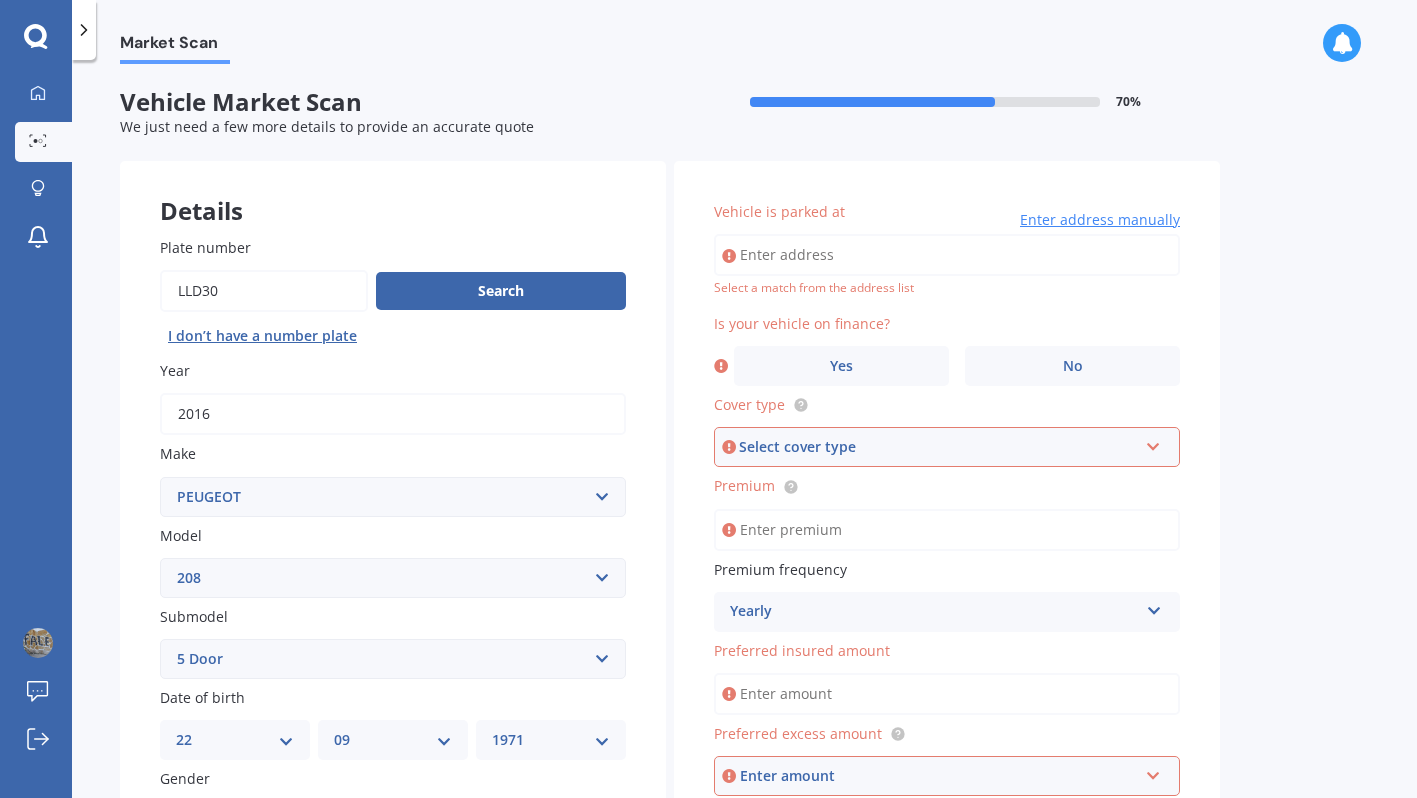 click on "Vehicle is parked at" at bounding box center [947, 255] 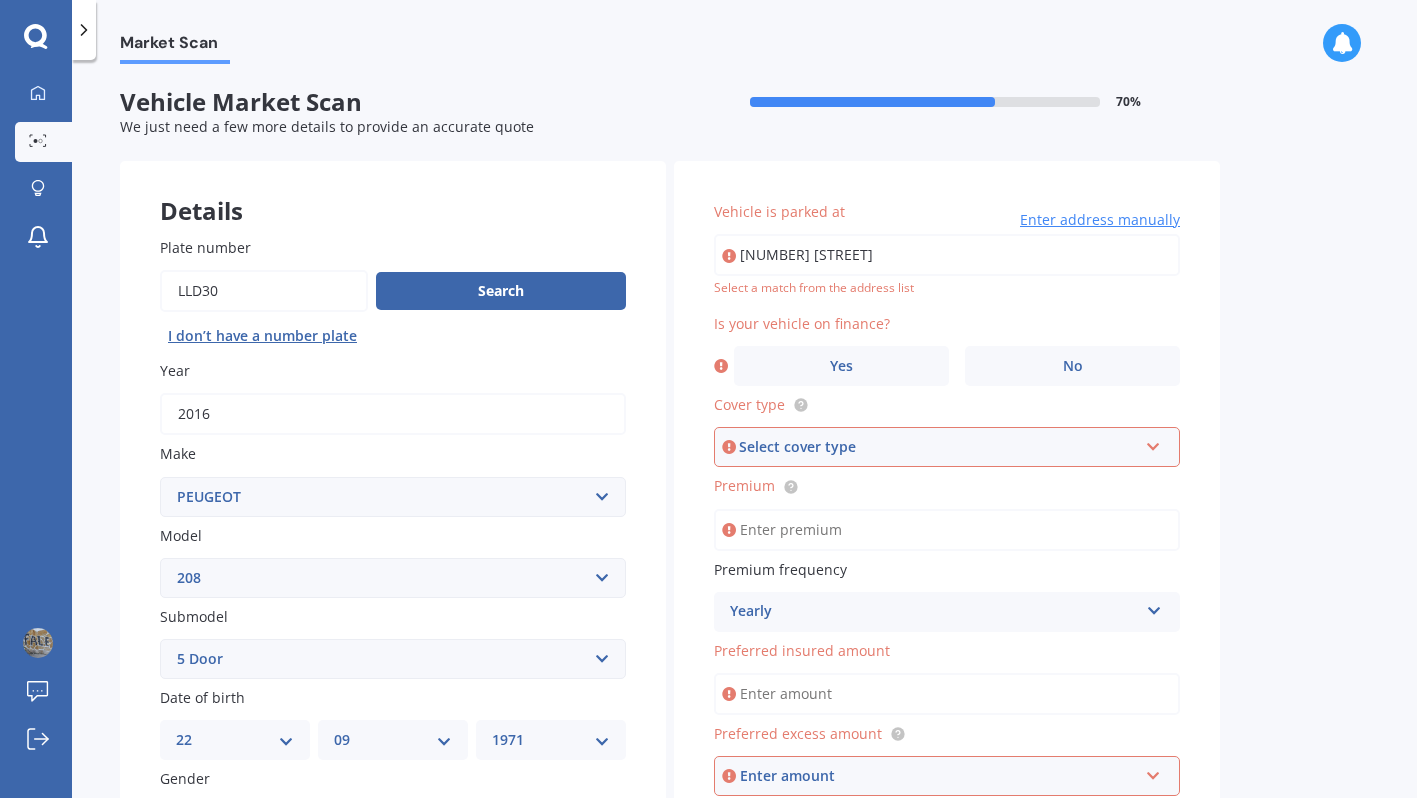 click on "Market Scan Vehicle Market Scan 70 % We just need a few more details to provide an accurate quote Details Plate number Search I don’t have a number plate Year 2016 Make Select make AC ALFA ROMEO ASTON MARTIN AUDI AUSTIN BEDFORD Bentley BMW BYD CADILLAC CAN-AM CHERY CHEVROLET CHRYSLER Citroen CRUISEAIR CUPRA DAEWOO DAIHATSU DAIMLER DAMON DIAHATSU DODGE EXOCET FACTORY FIVE FERRARI FIAT Fiord FLEETWOOD FORD FOTON FRASER GEELY GENESIS GEORGIE BOY GMC GREAT WALL GWM HAVAL HILLMAN HINO HOLDEN HOLIDAY RAMBLER HONDA HUMMER HYUNDAI INFINITI ISUZU IVECO JAC JAECOO JAGUAR JEEP KGM KIA LADA LAMBORGHINI LANCIA LANDROVER LDV LEAPMOTOR LEXUS LINCOLN LOTUS LUNAR M.G M.G. MAHINDRA MASERATI MAZDA MCLAREN MERCEDES AMG Mercedes Benz MERCEDES-AMG MERCURY MINI Mitsubishi MORGAN MORRIS NEWMAR Nissan OMODA OPEL OXFORD PEUGEOT Plymouth Polestar PONTIAC PORSCHE PROTON RAM Range Rover Rayne RENAULT ROLLS ROYCE ROVER SAAB SATURN SEAT SHELBY SKODA SMART SSANGYONG SUBARU SUZUKI TATA TESLA TIFFIN Toyota TRIUMPH TVR Vauxhall VOLKSWAGEN ZX" at bounding box center [744, 433] 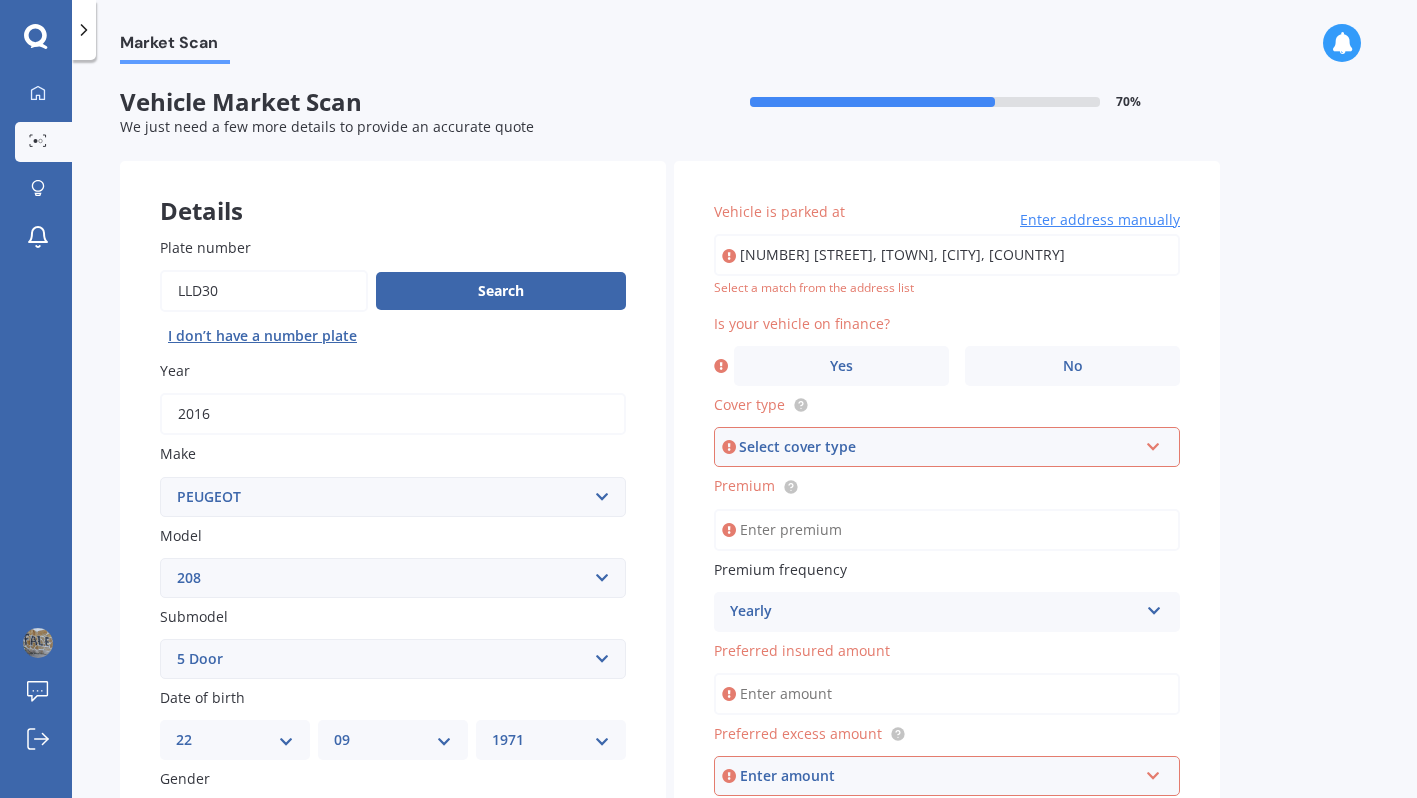 type on "[NUMBER] [STREET], [TOWN], [CITY] [POSTAL_CODE]" 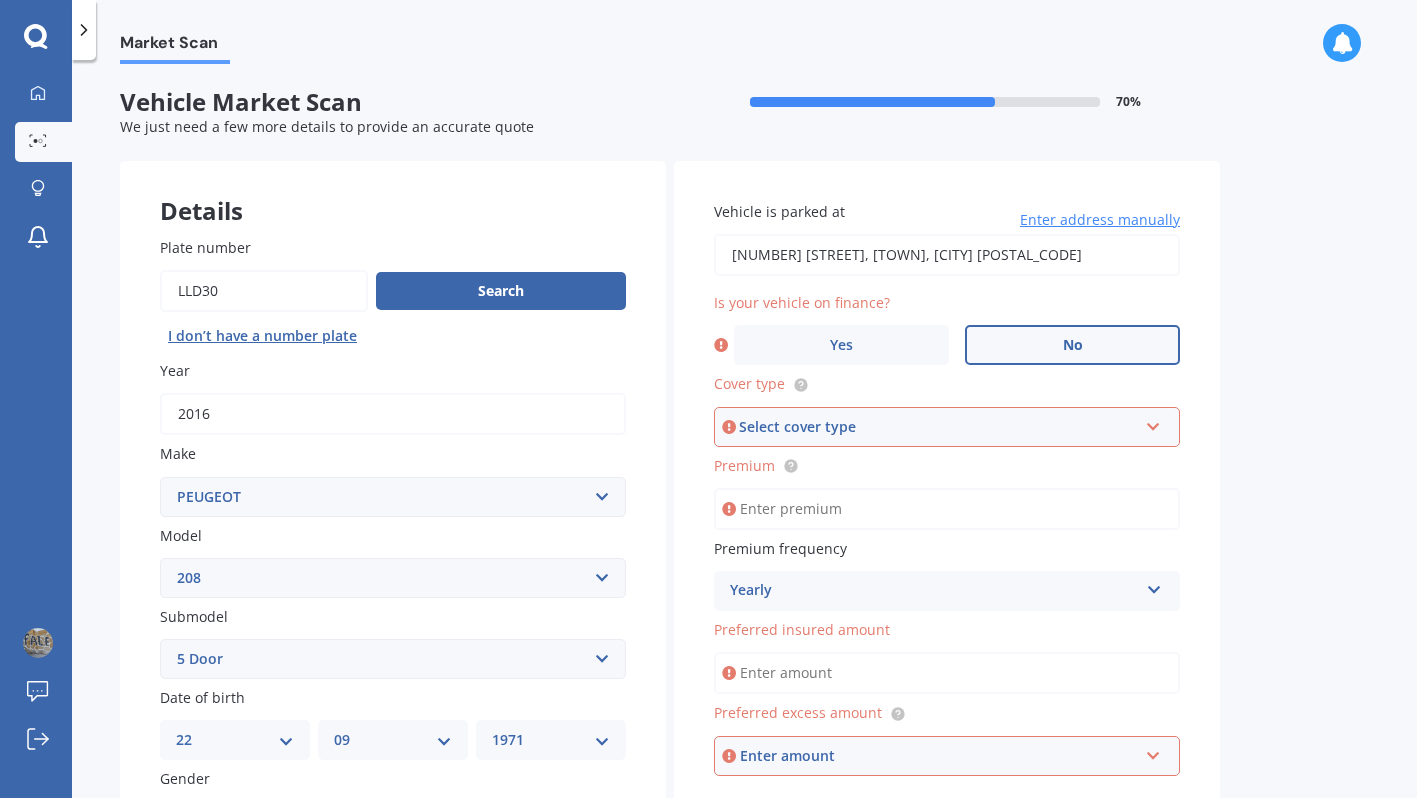 click on "No" at bounding box center [1072, 345] 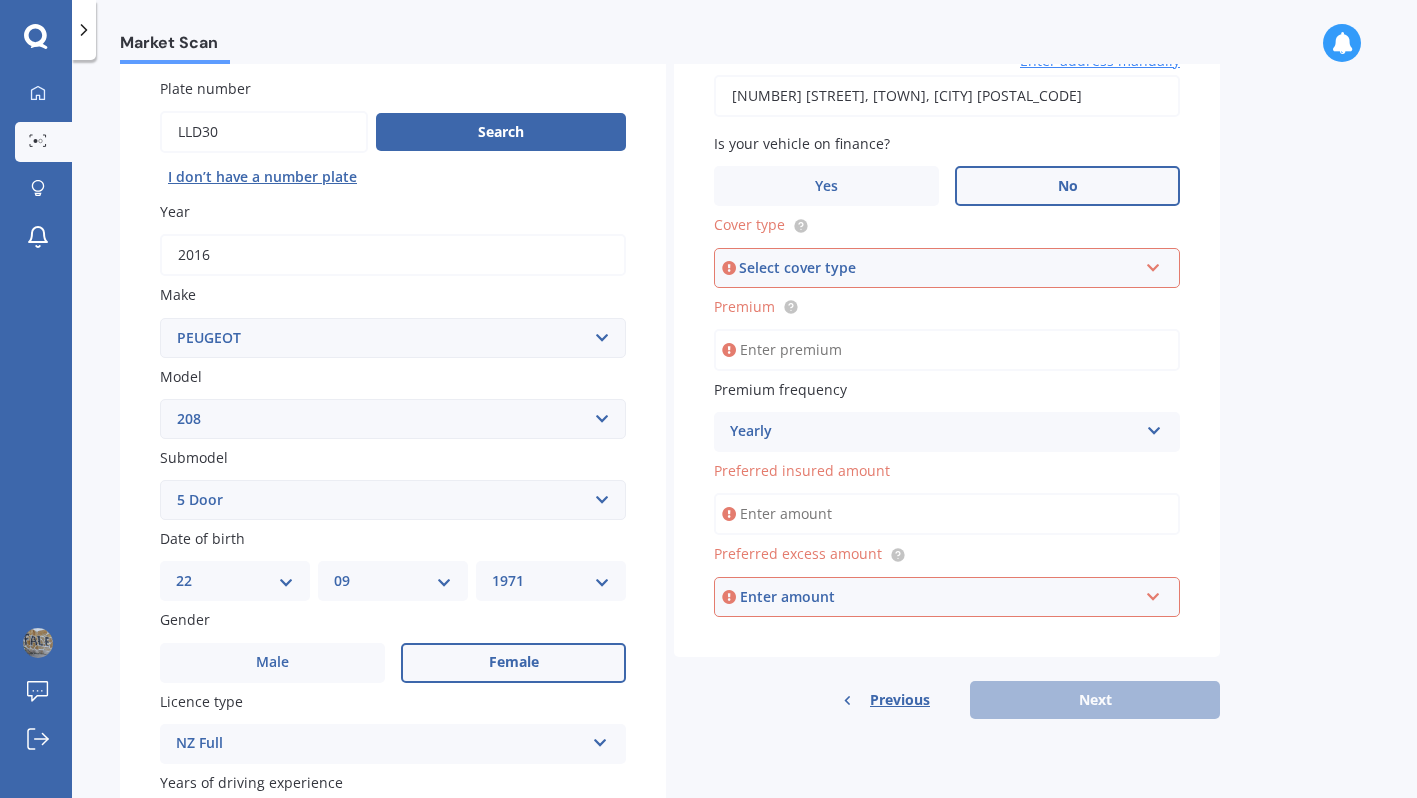 scroll, scrollTop: 175, scrollLeft: 0, axis: vertical 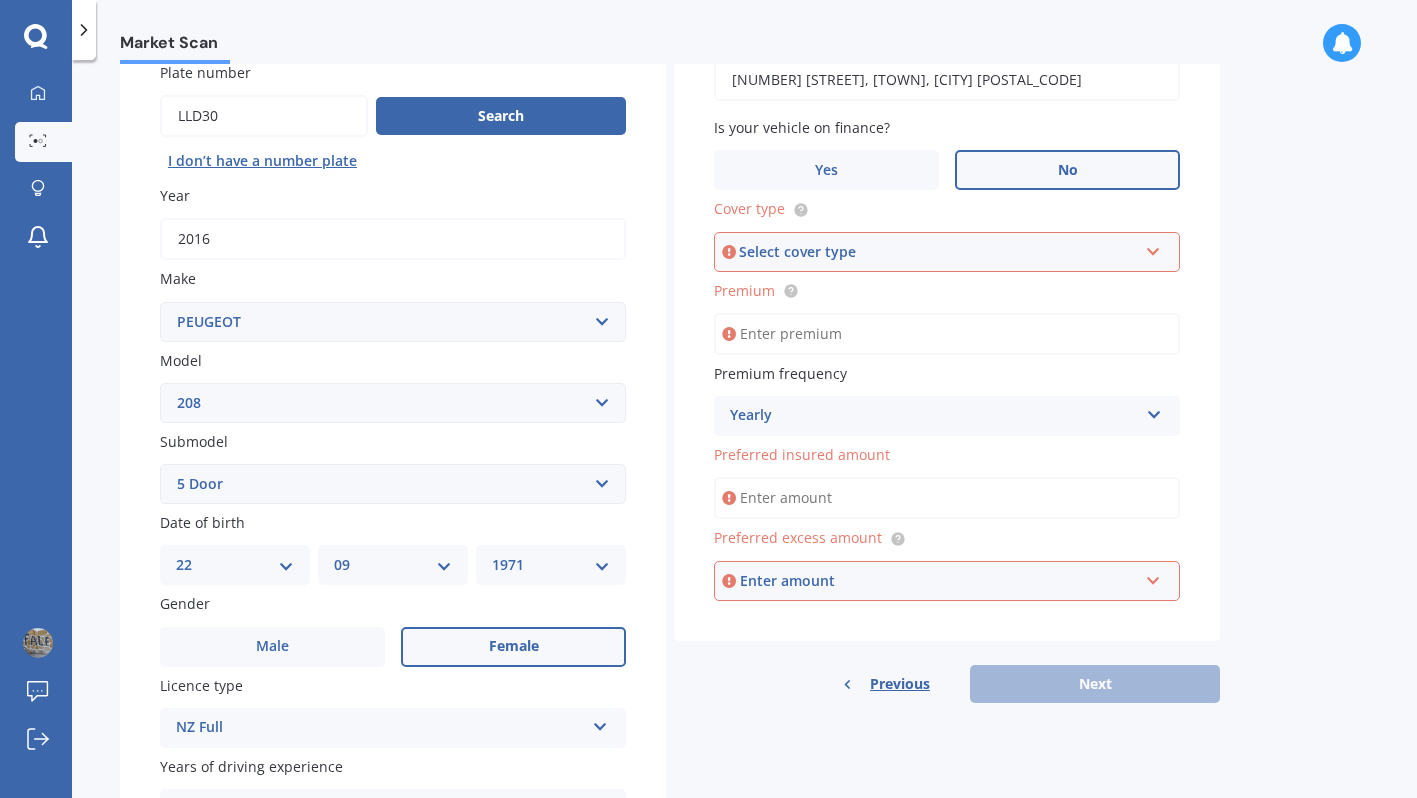 click on "Select cover type" at bounding box center (938, 252) 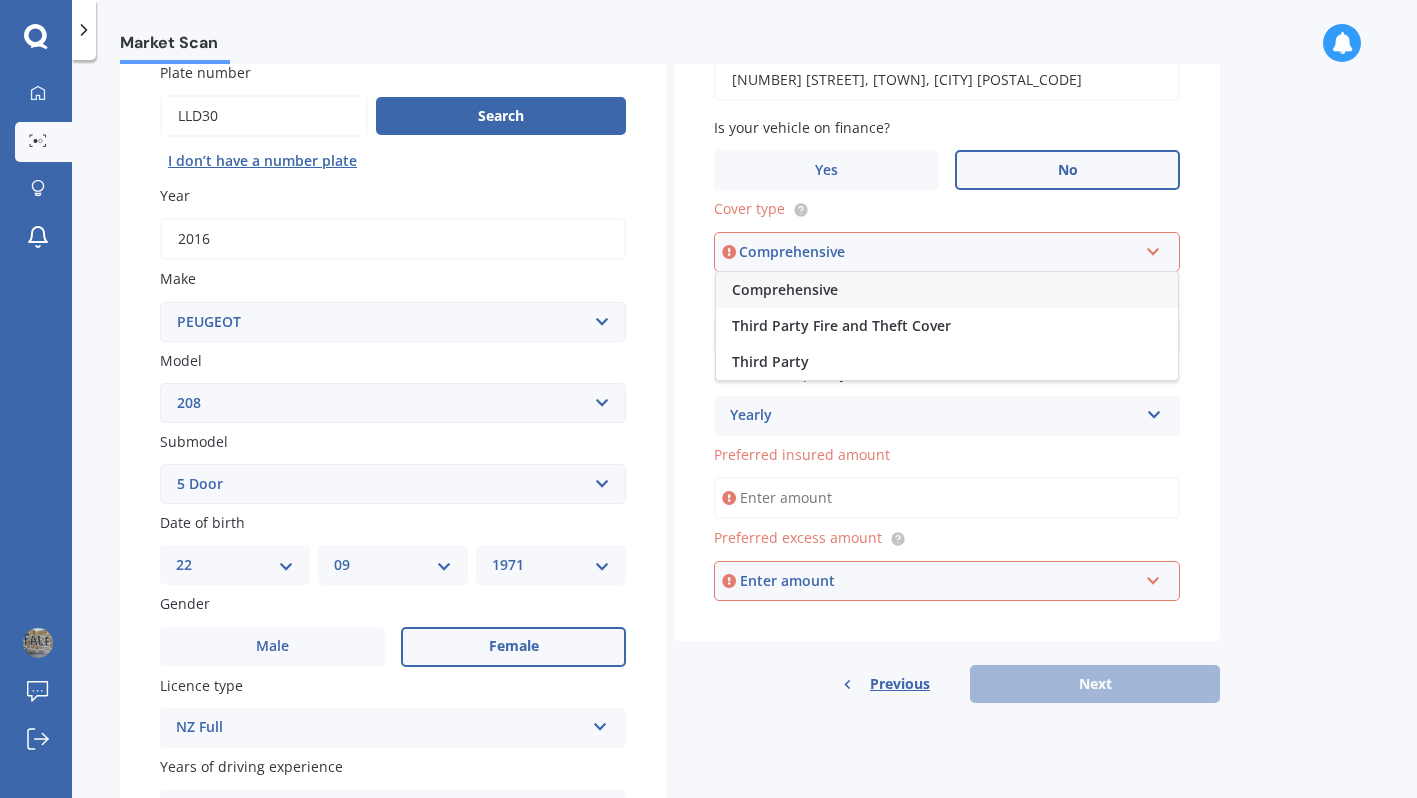 click on "Comprehensive" at bounding box center (947, 290) 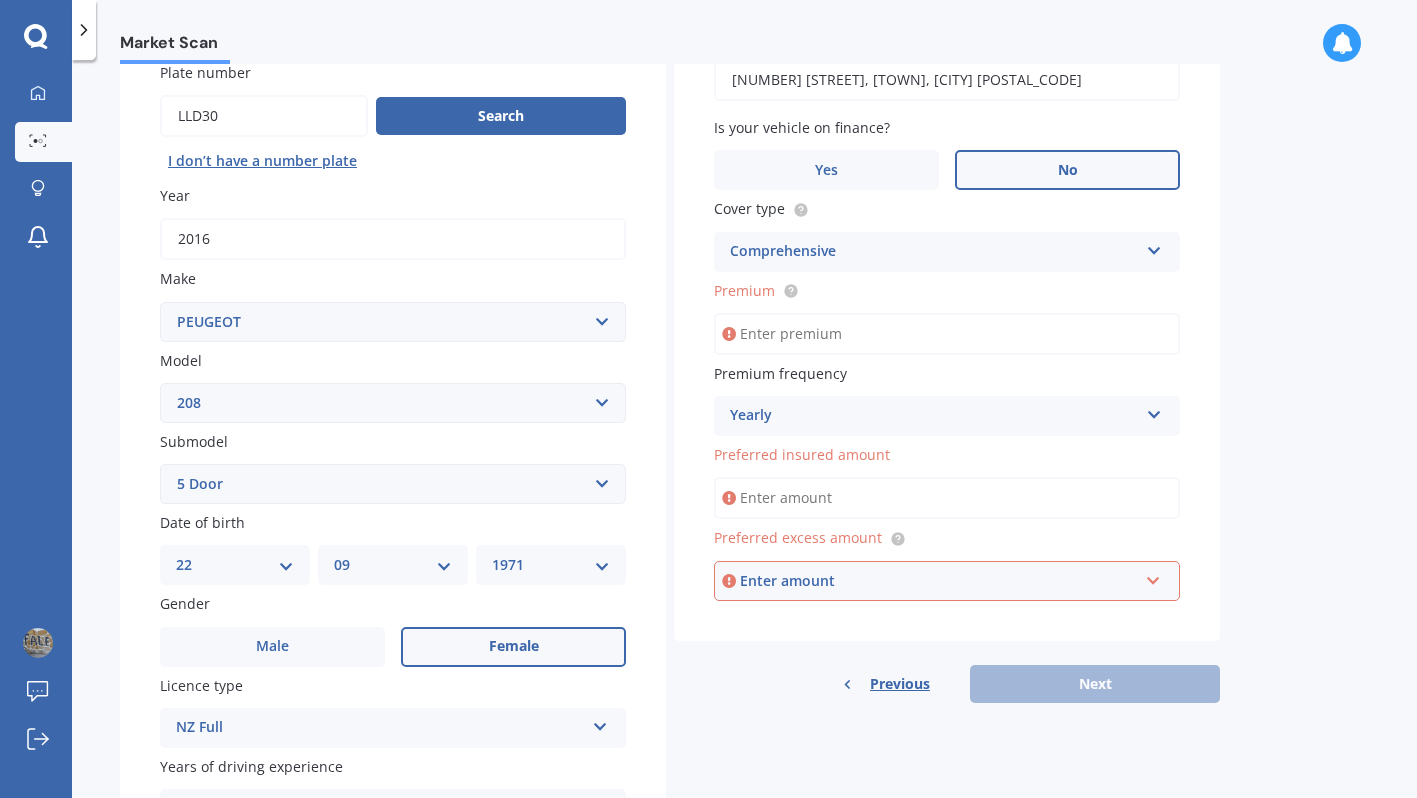 scroll, scrollTop: 213, scrollLeft: 0, axis: vertical 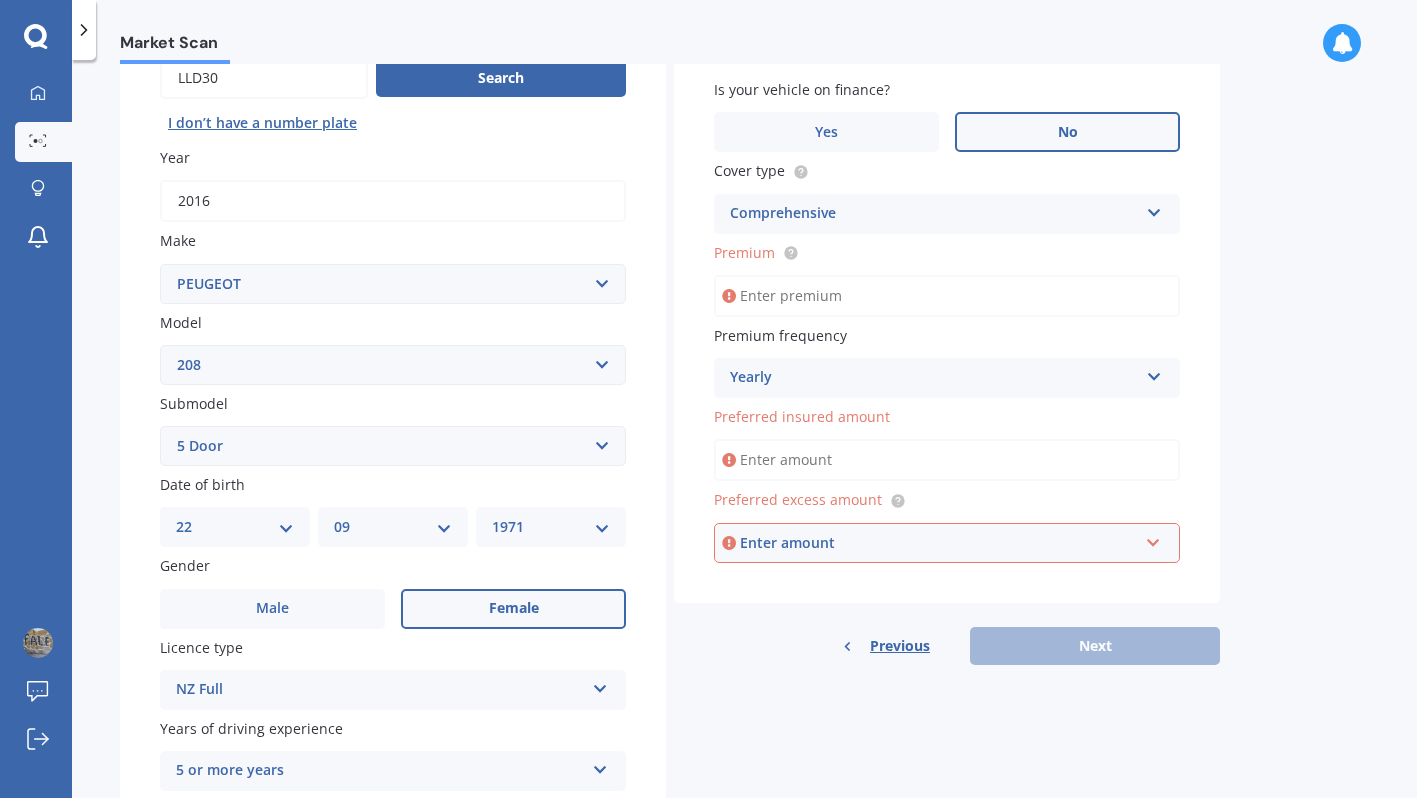 click on "Premium" at bounding box center [947, 296] 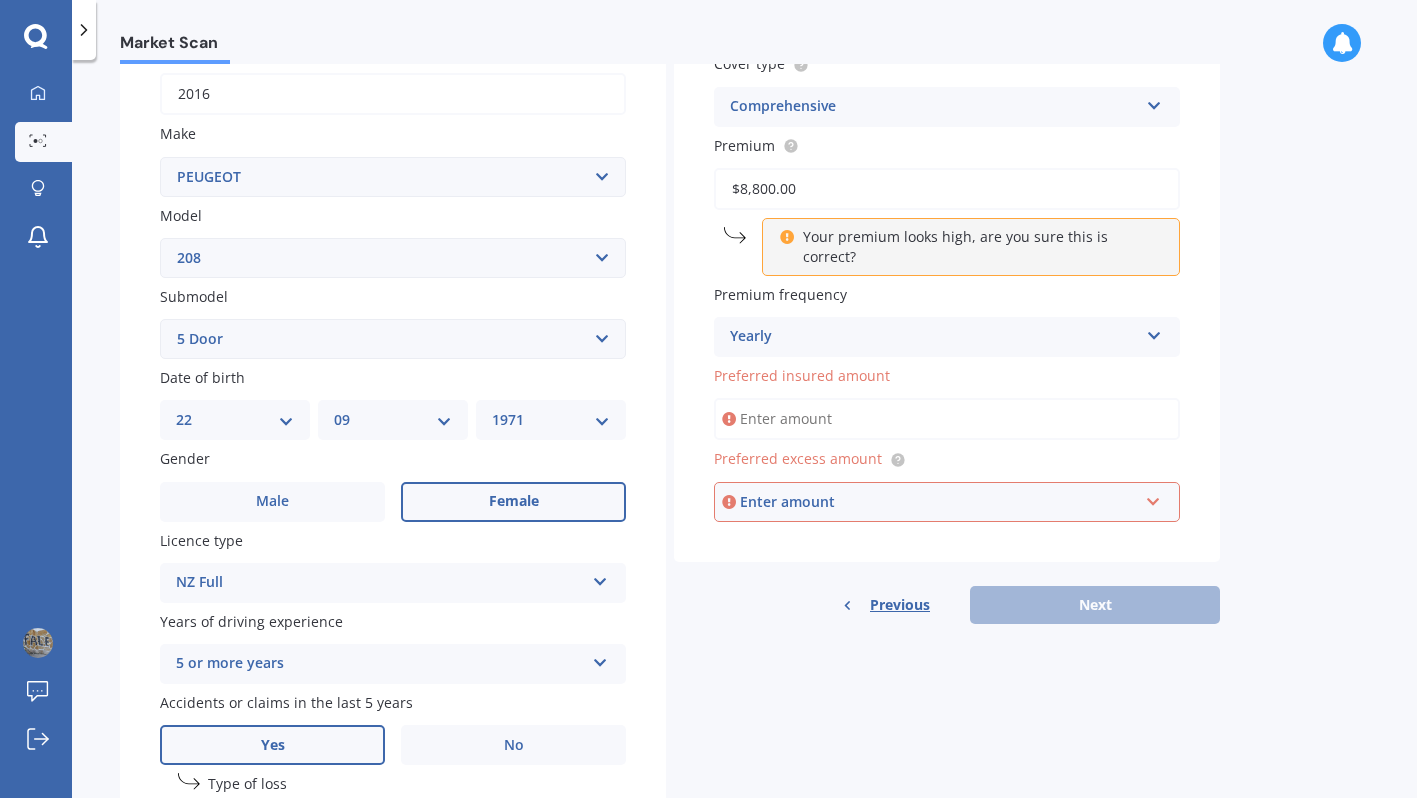 scroll, scrollTop: 322, scrollLeft: 0, axis: vertical 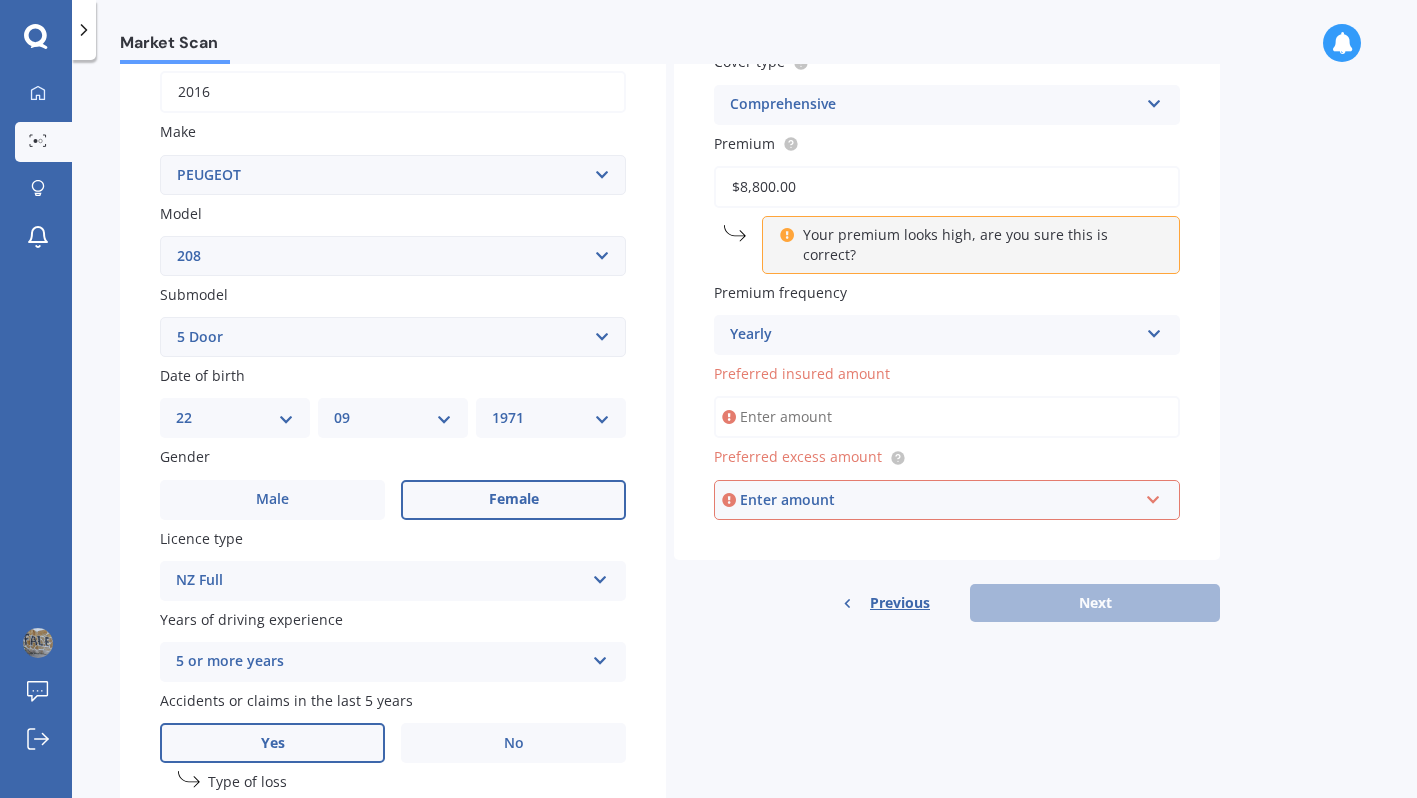 type on "$8,800.00" 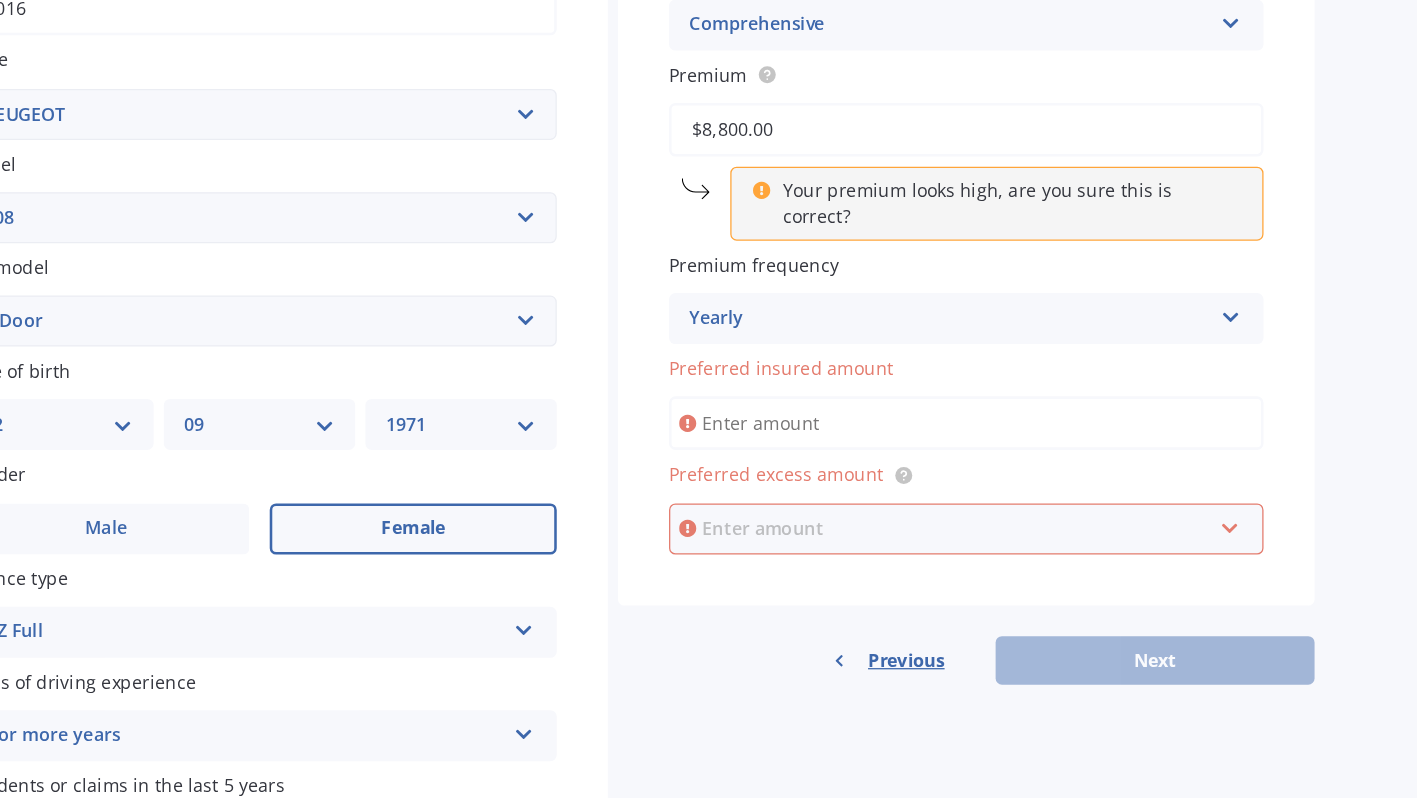 click at bounding box center [940, 500] 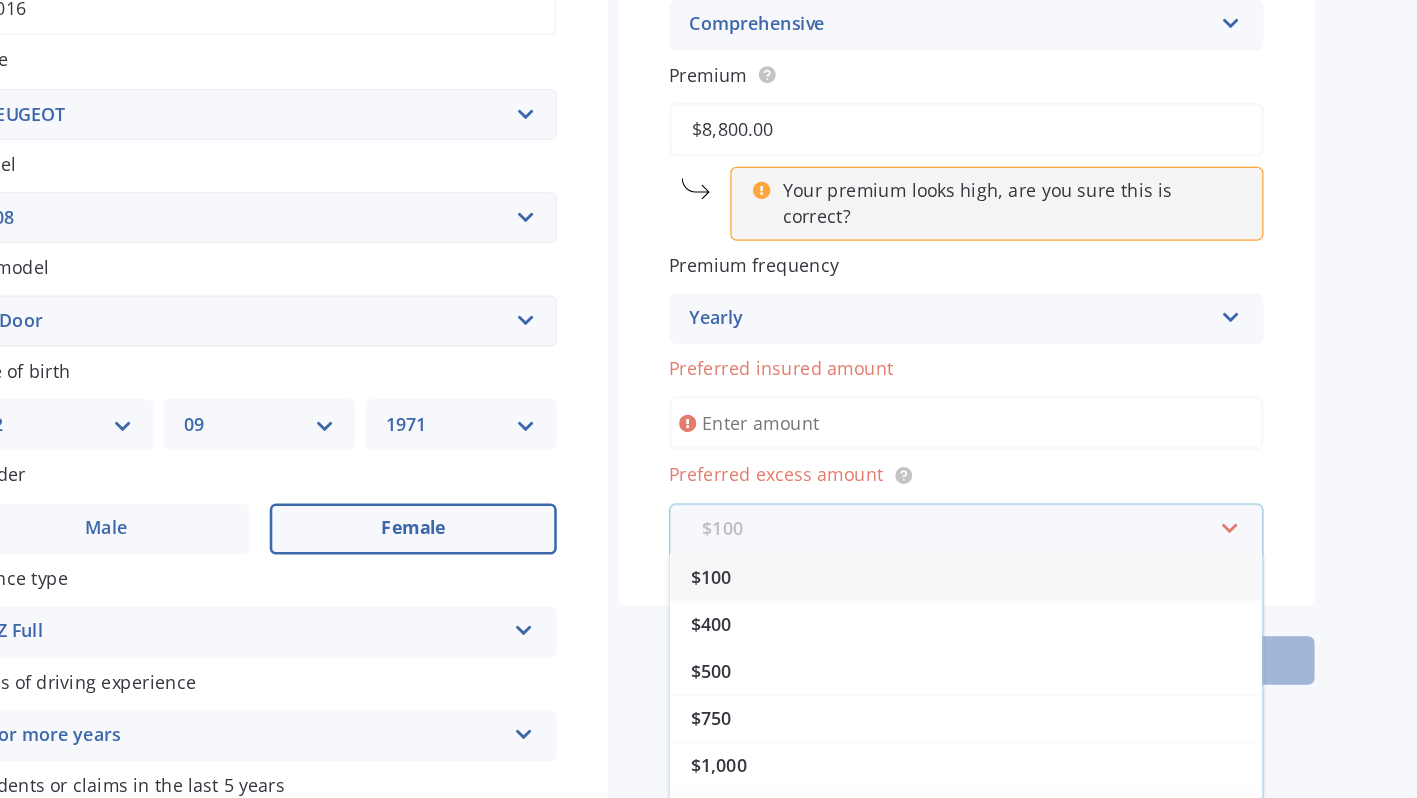 scroll, scrollTop: 416, scrollLeft: 0, axis: vertical 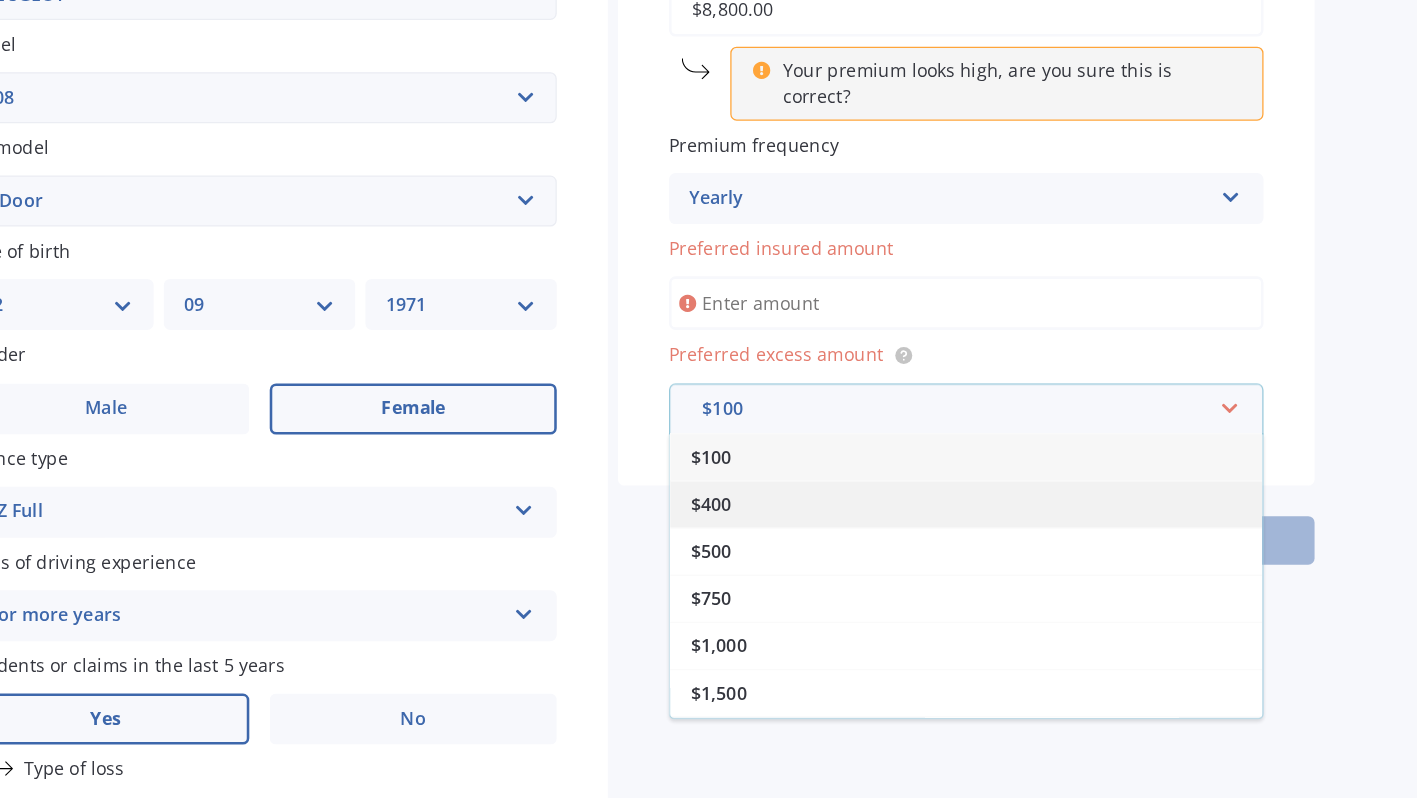 click on "$400" at bounding box center (947, 480) 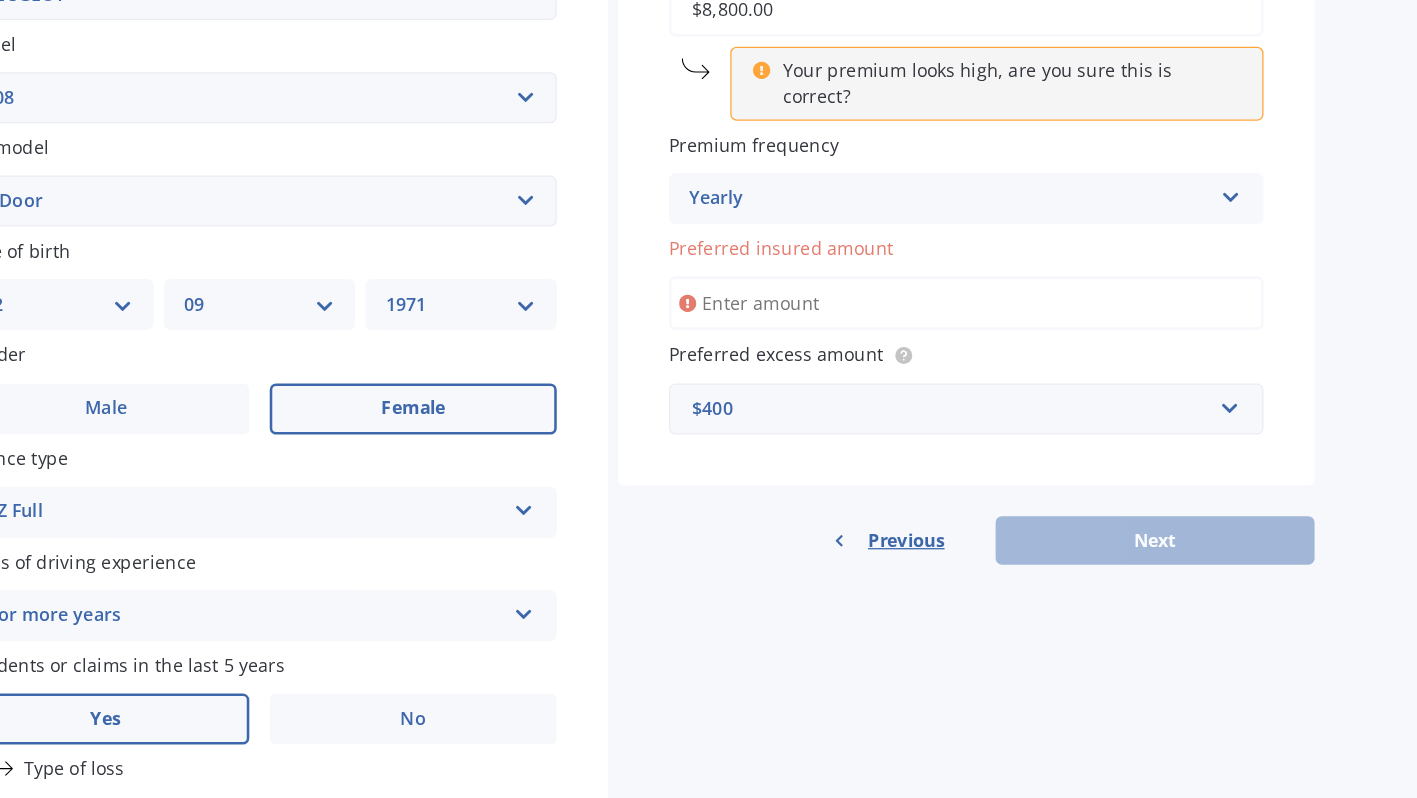 click on "Preferred insured amount" at bounding box center (947, 323) 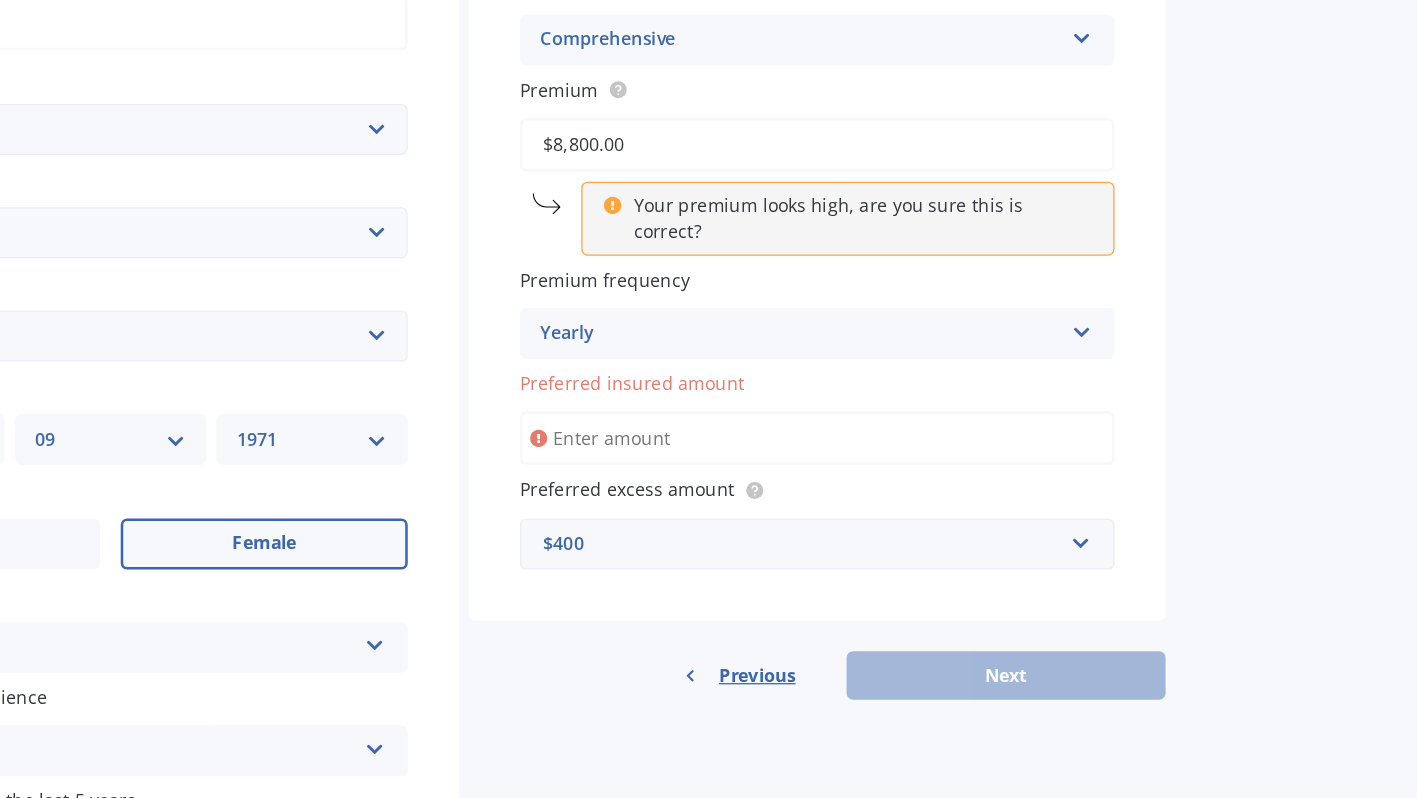 scroll, scrollTop: 274, scrollLeft: 0, axis: vertical 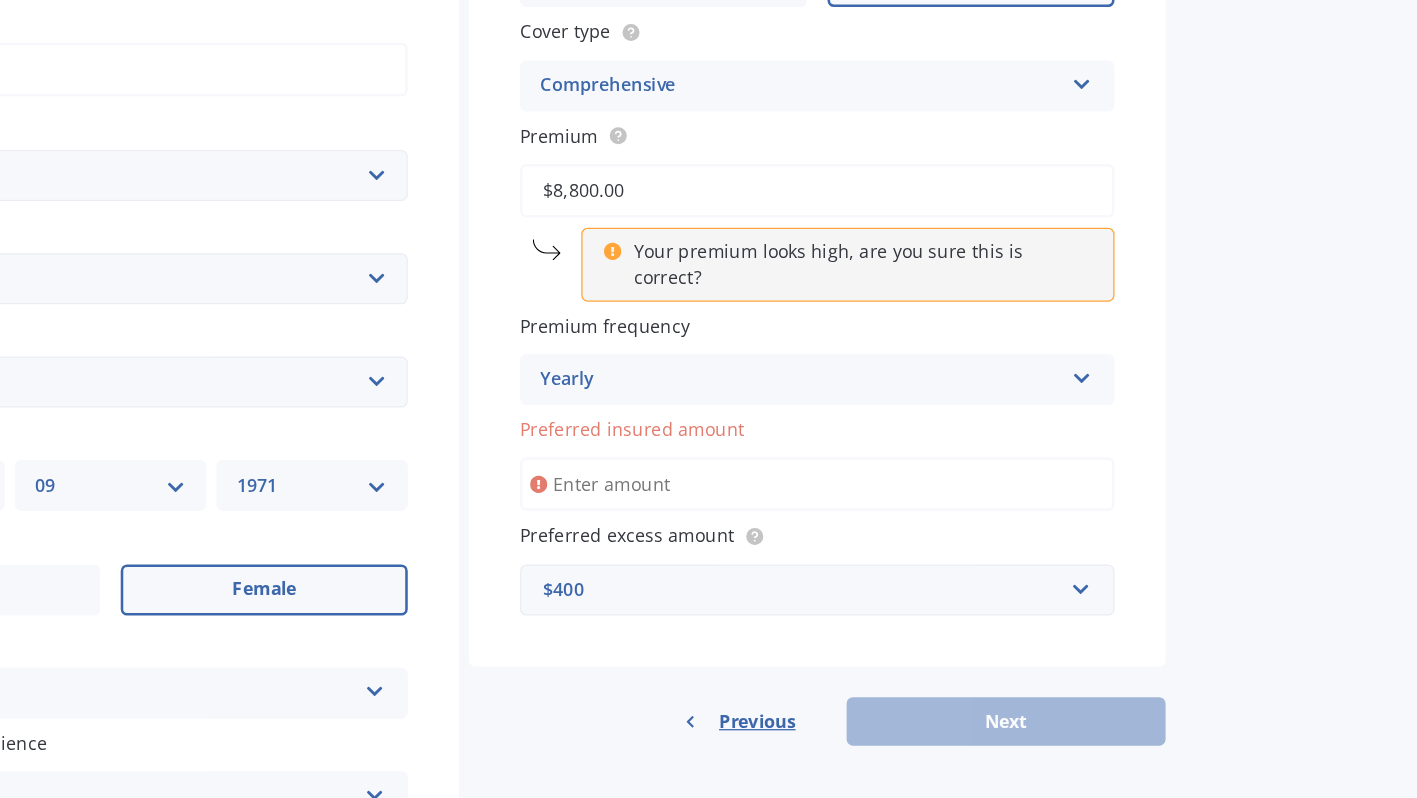 type 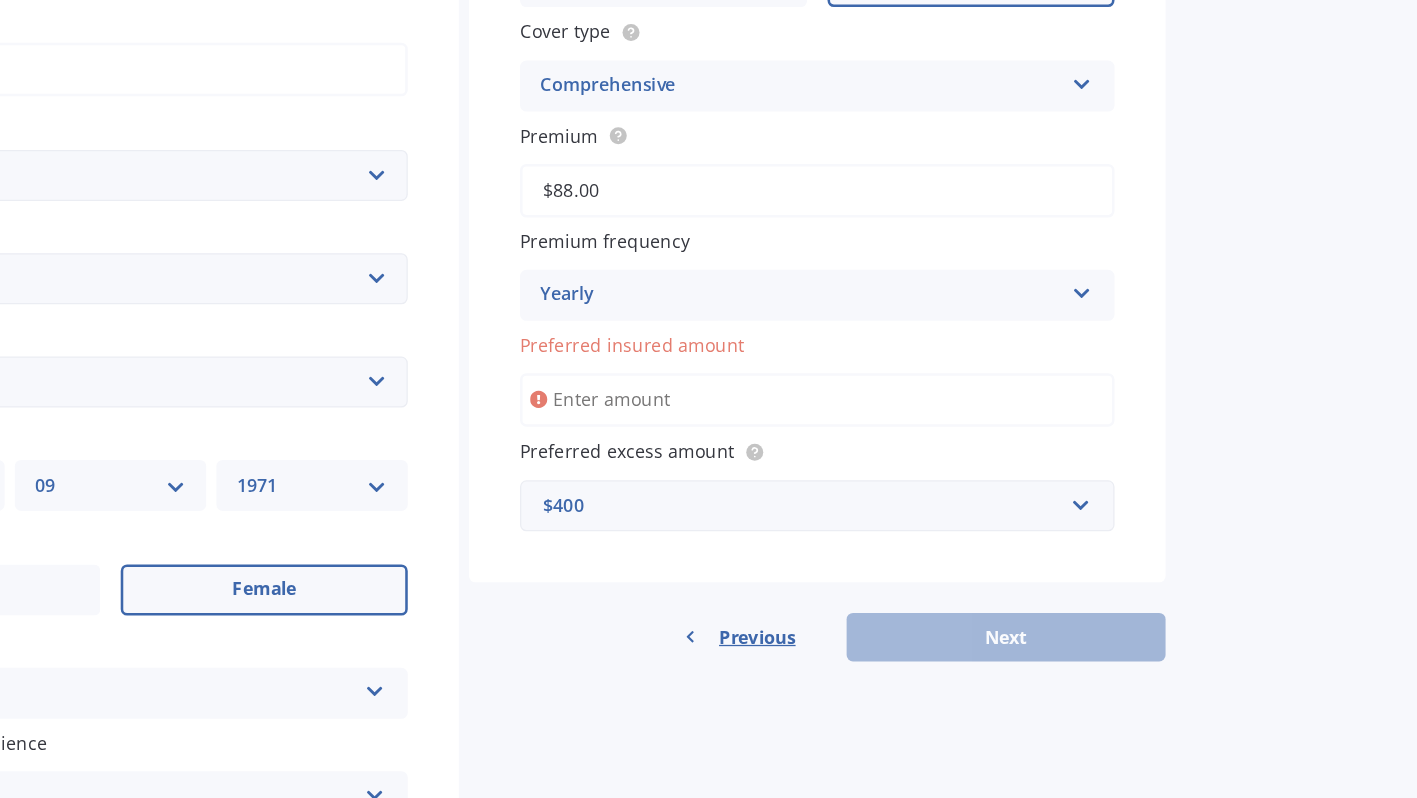 type on "$8.00" 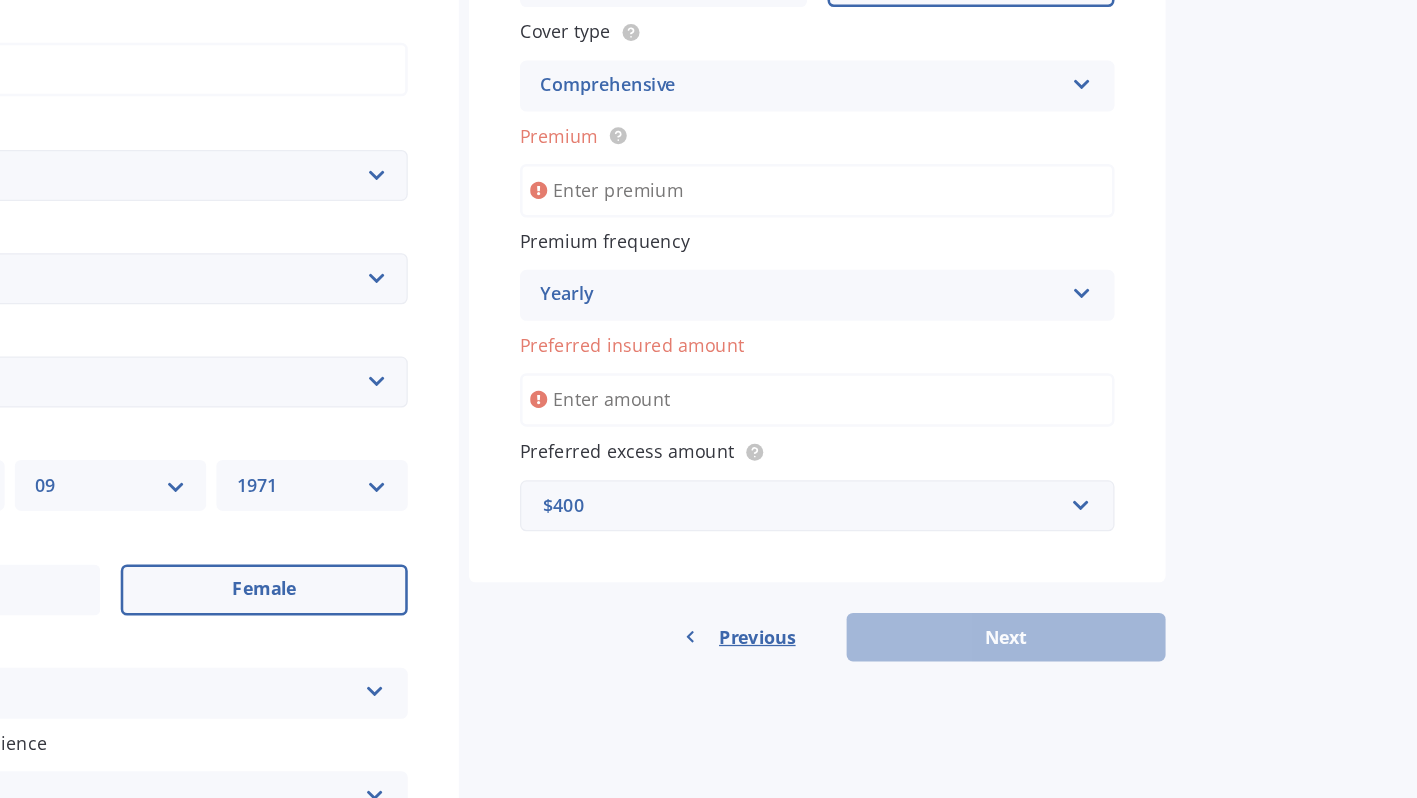 type 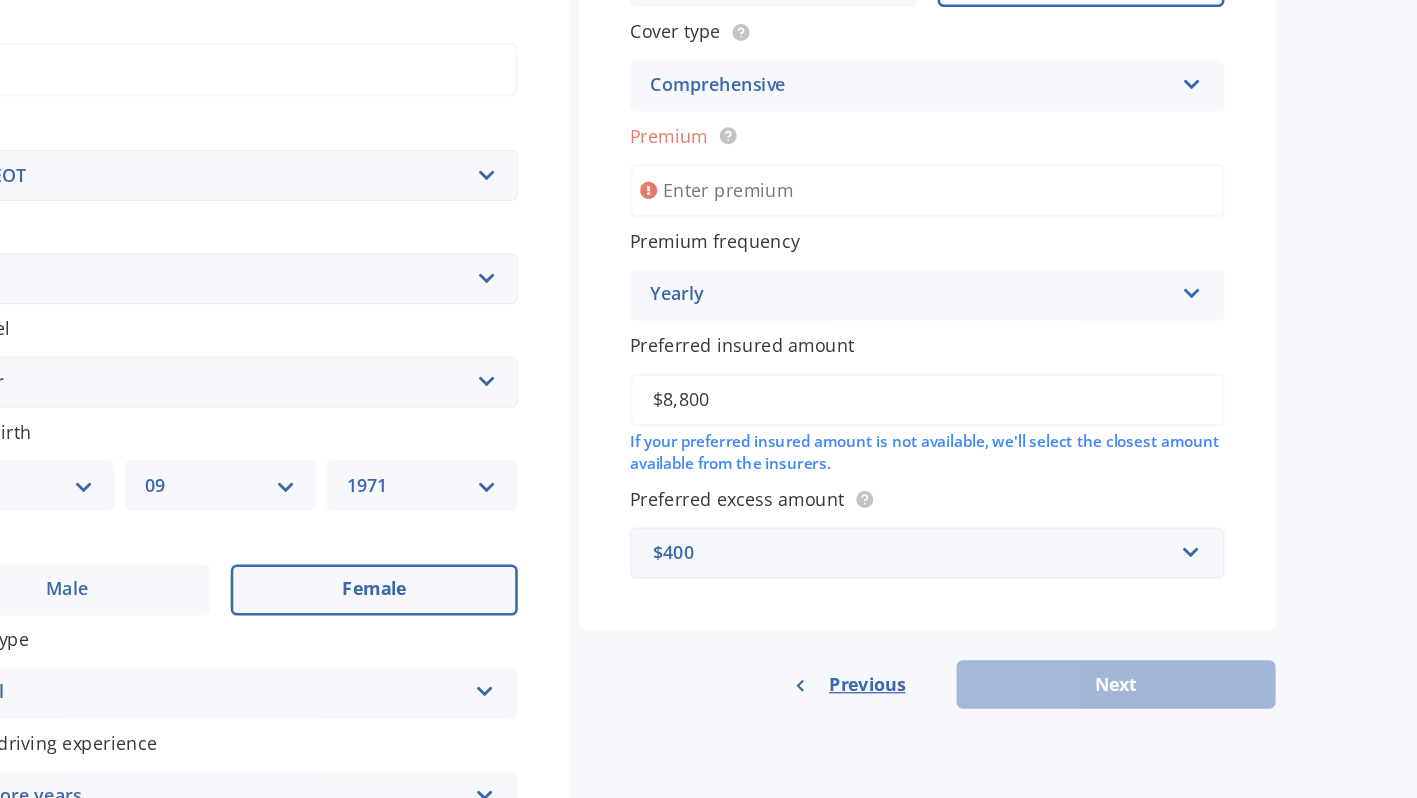 type on "$8,800" 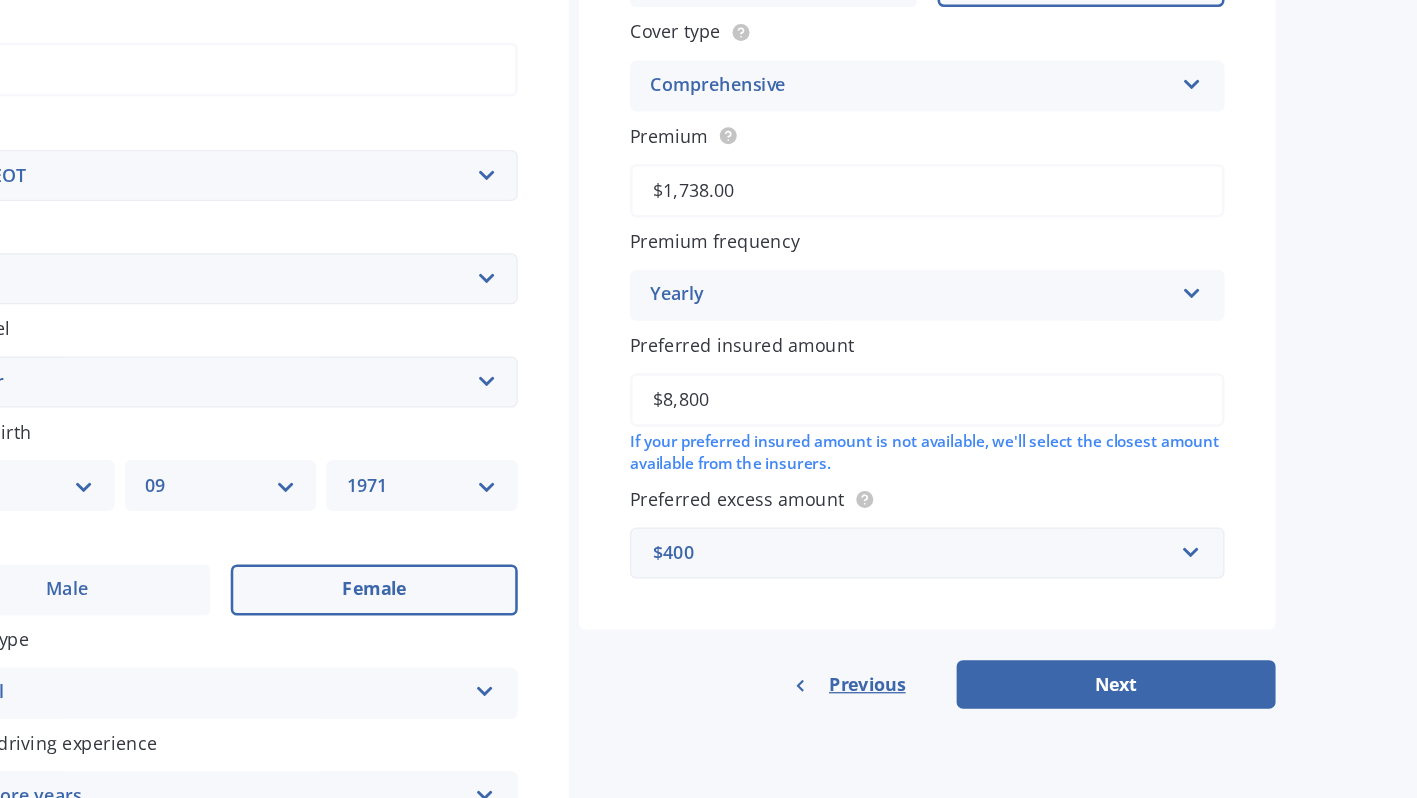 click on "$1,738.00" at bounding box center [947, 235] 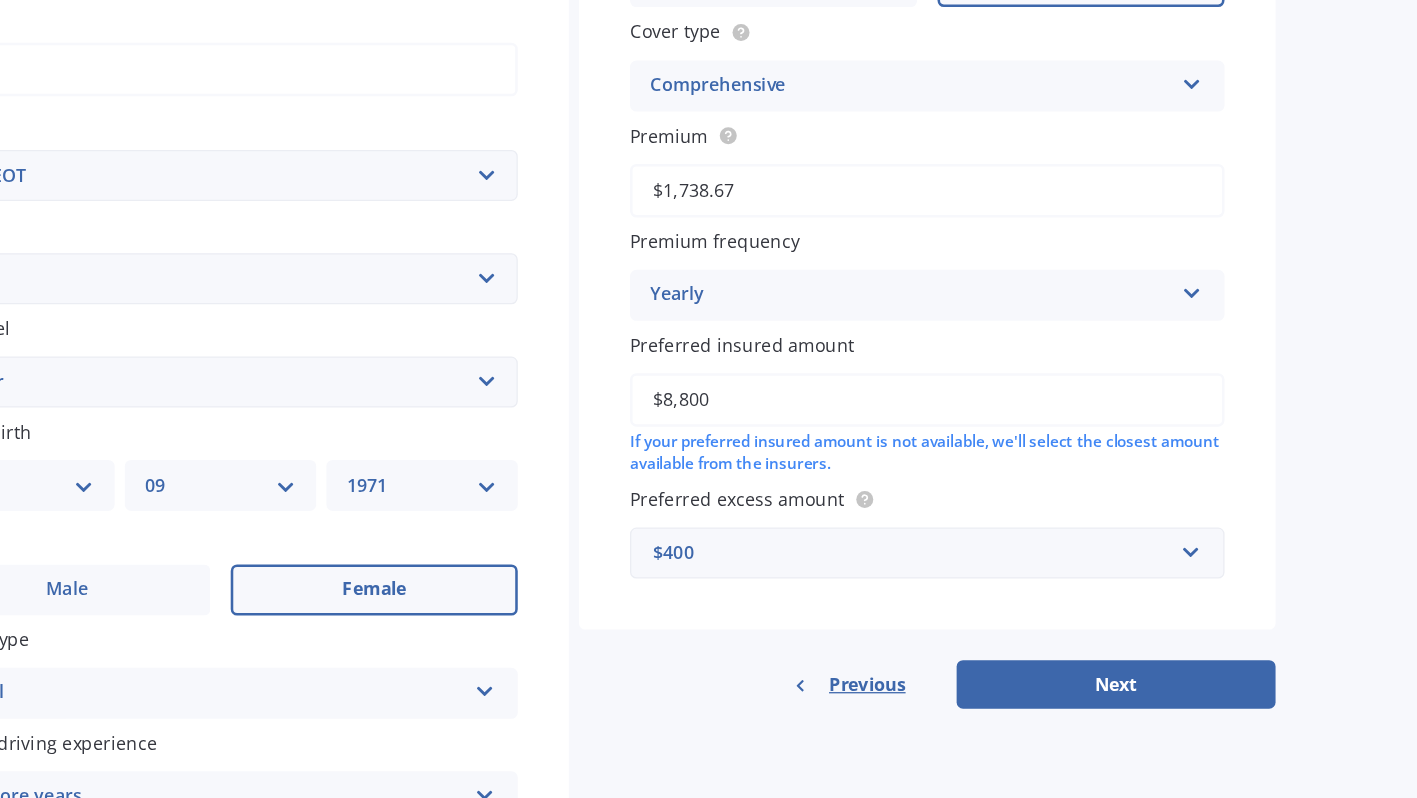 type on "$1,738.67" 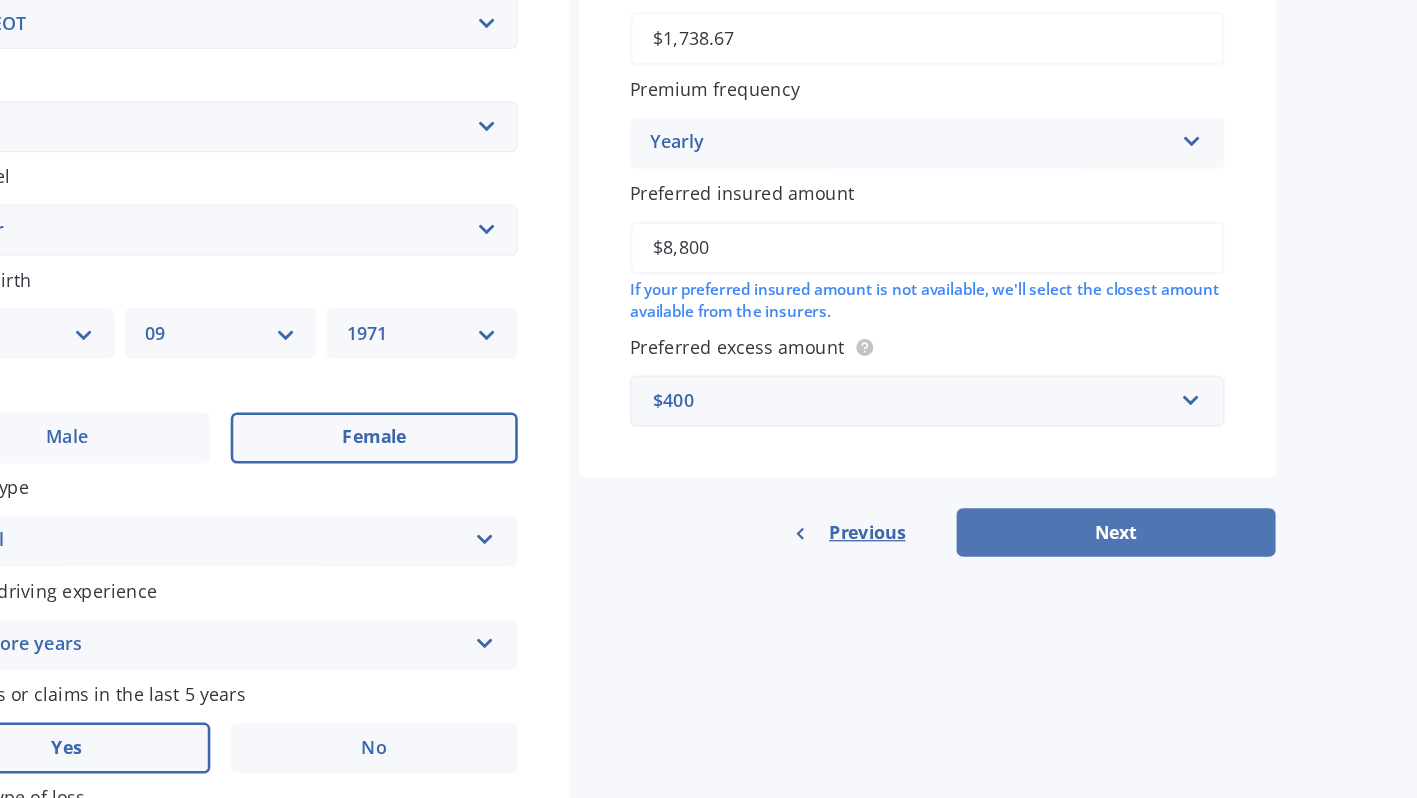 scroll, scrollTop: 392, scrollLeft: 0, axis: vertical 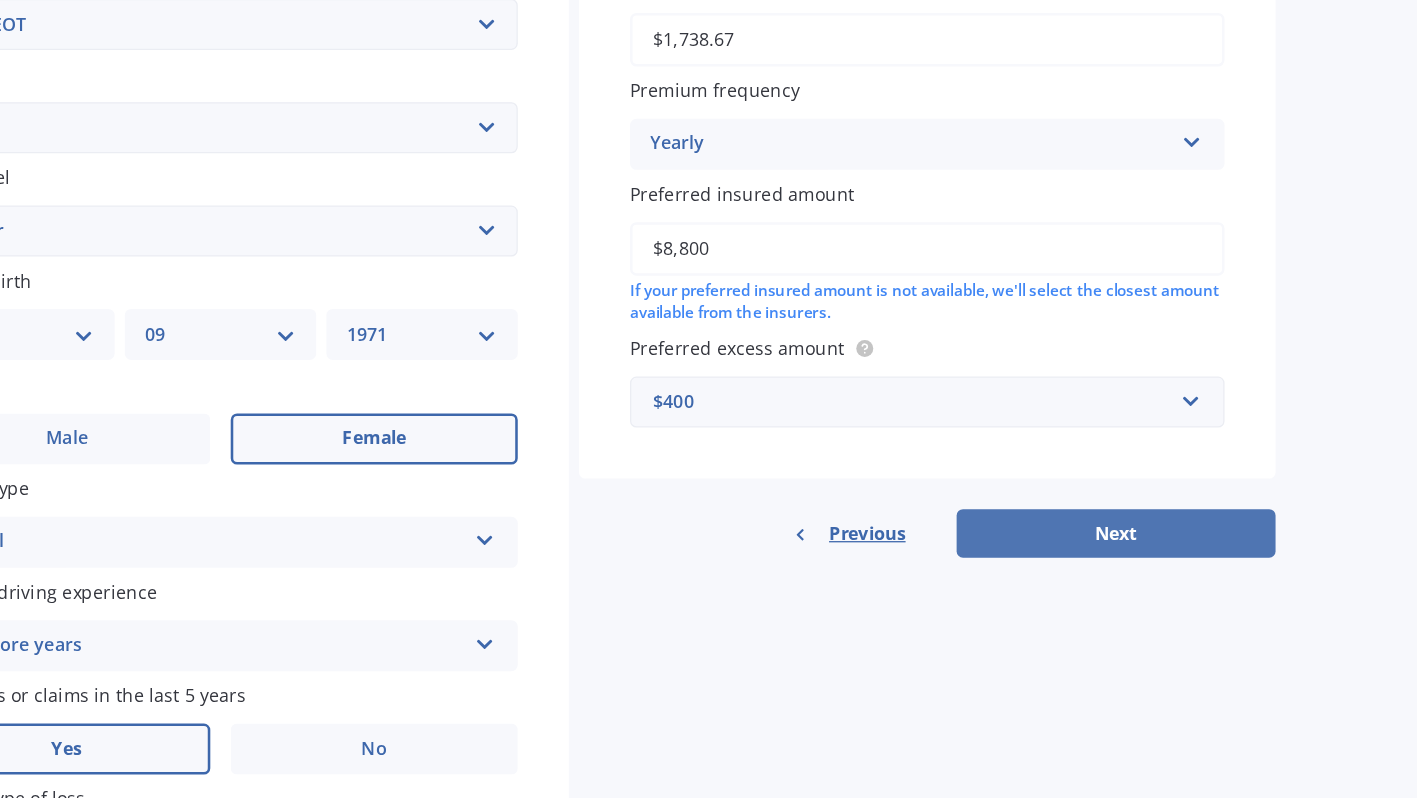 click on "Next" at bounding box center [1095, 504] 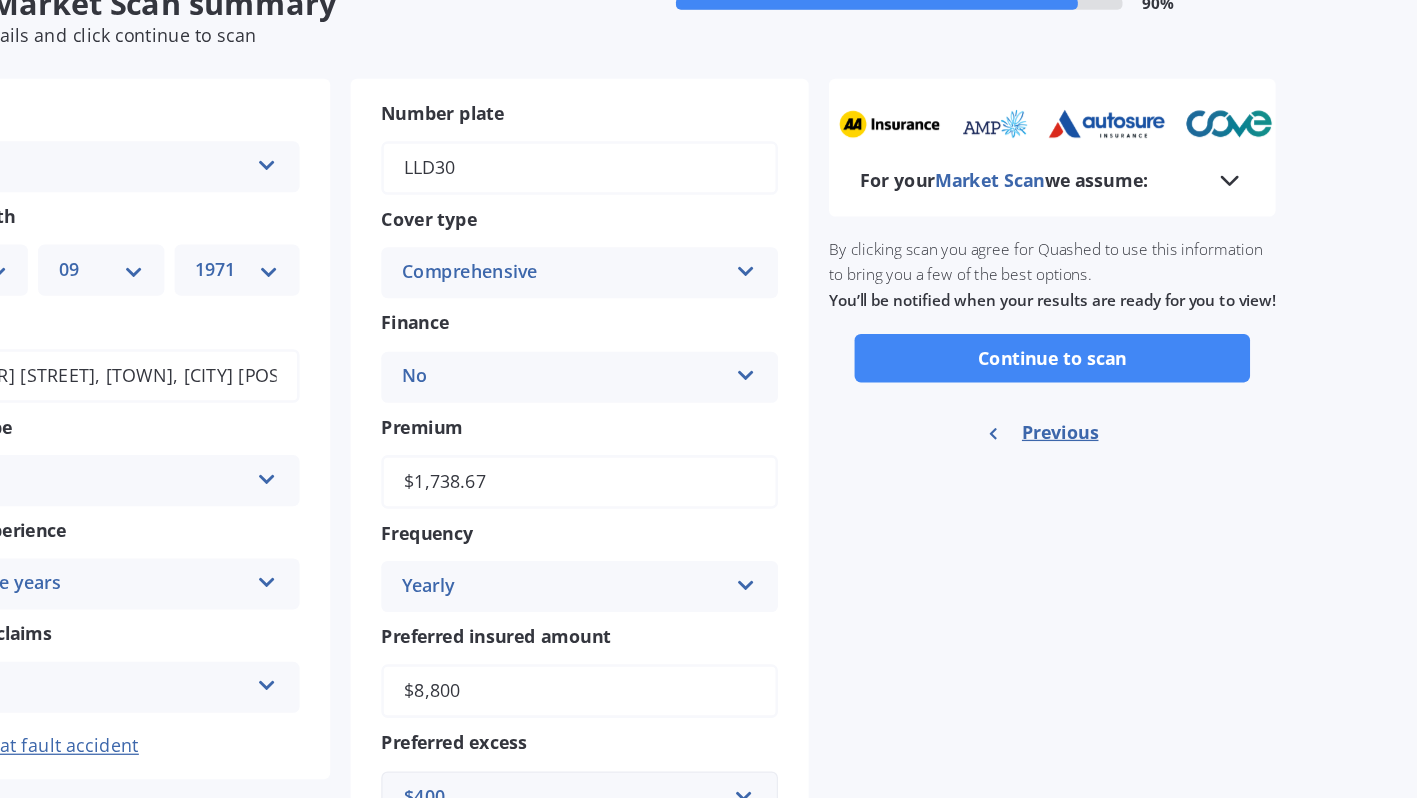scroll, scrollTop: 0, scrollLeft: 0, axis: both 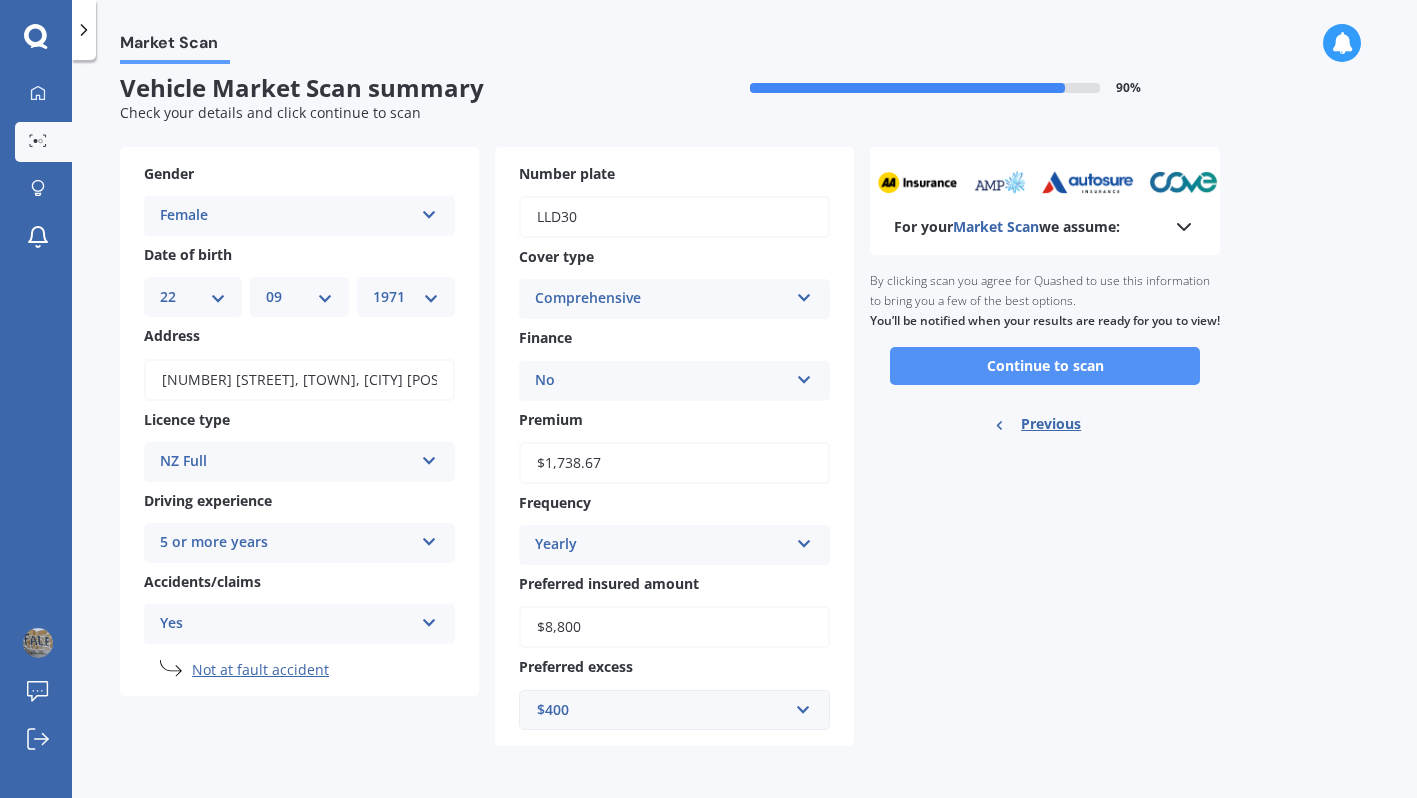 click on "Continue to scan" at bounding box center (1045, 366) 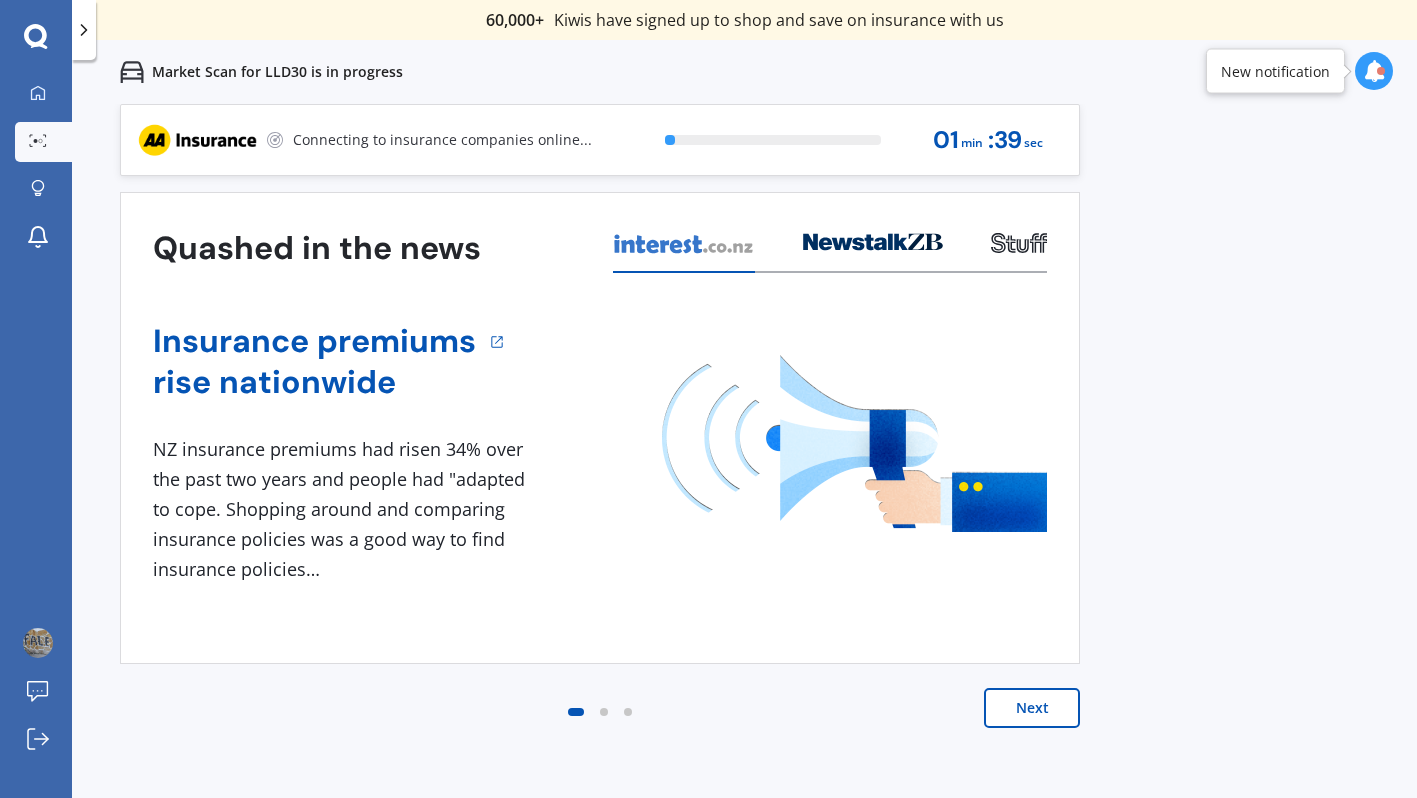 scroll, scrollTop: 0, scrollLeft: 0, axis: both 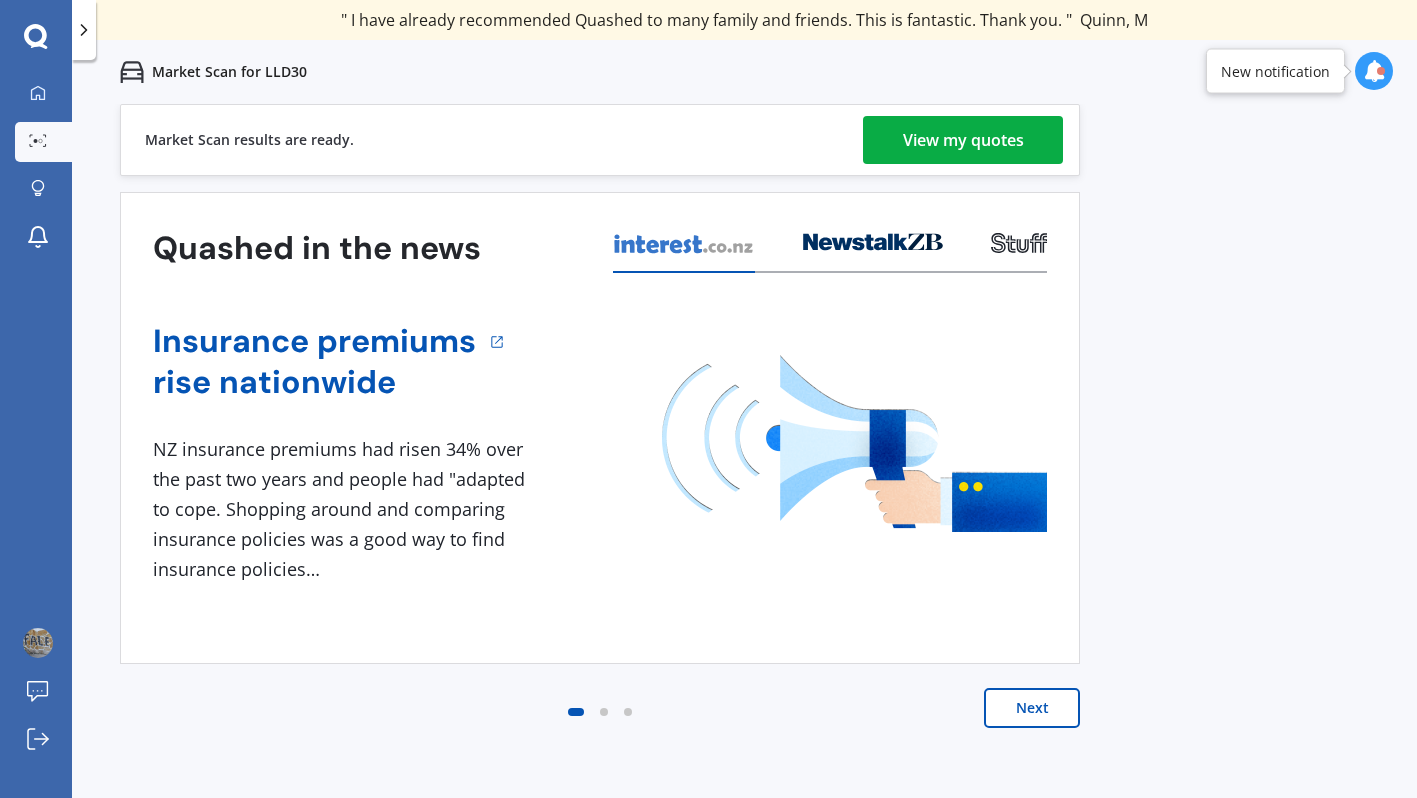 click on "View my quotes" at bounding box center (963, 140) 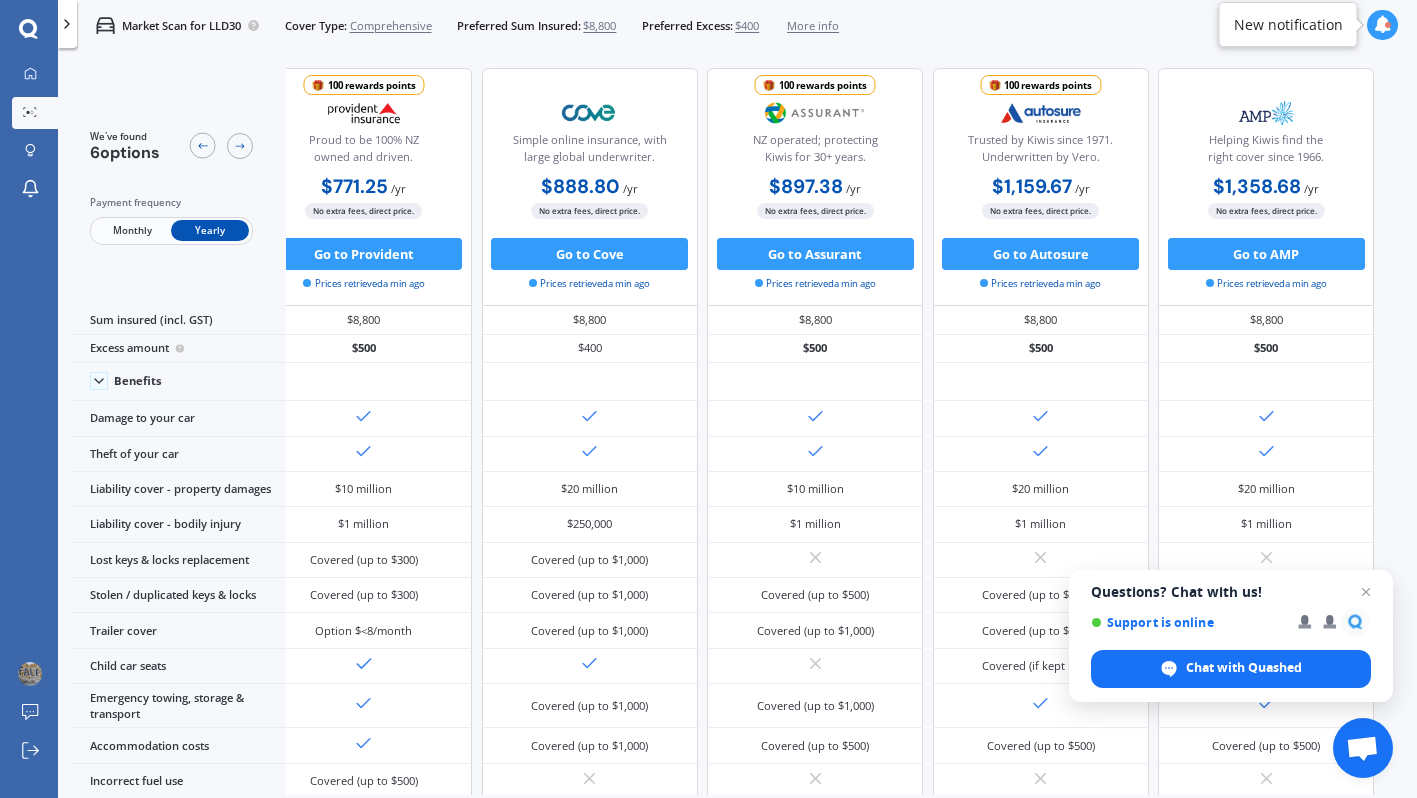 scroll, scrollTop: 0, scrollLeft: 0, axis: both 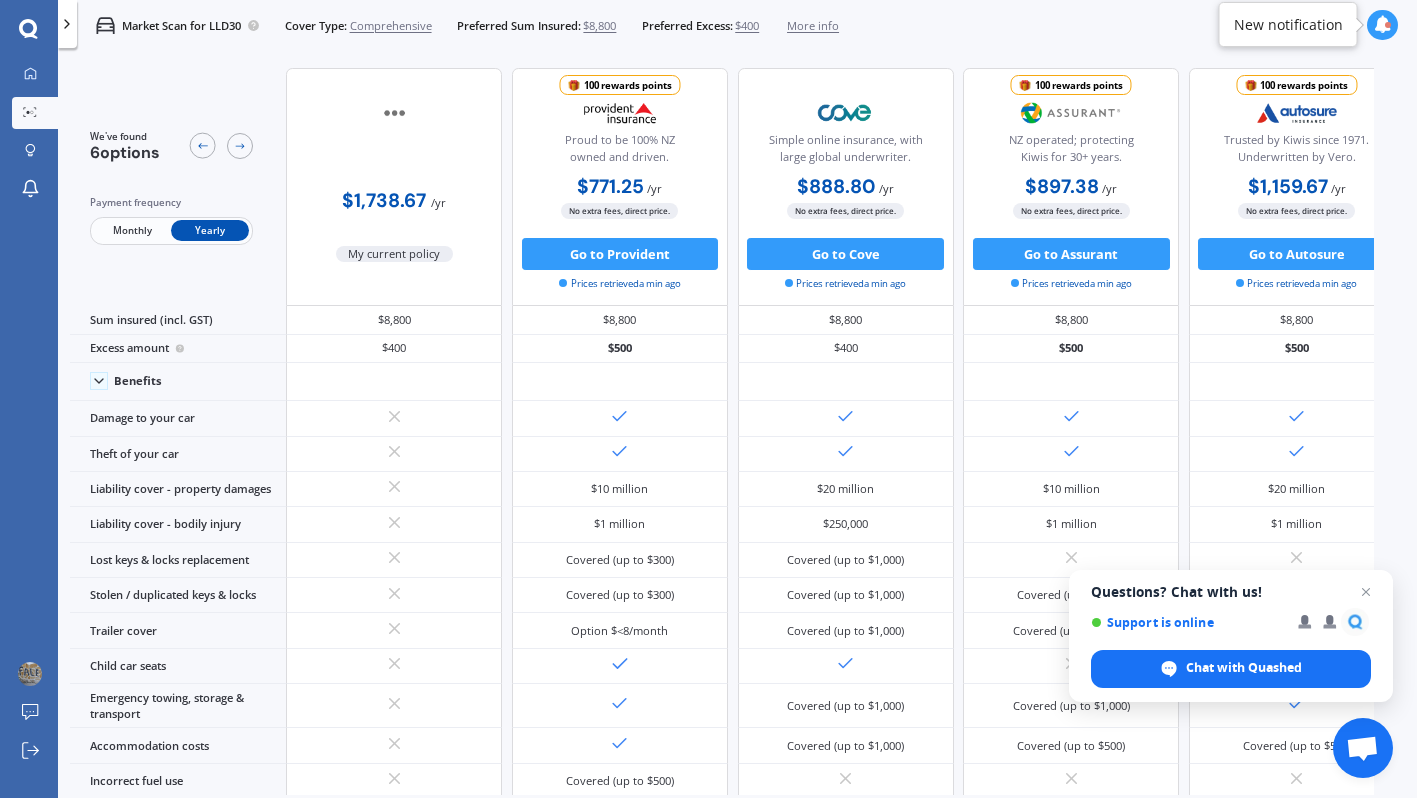 click at bounding box center (395, 113) 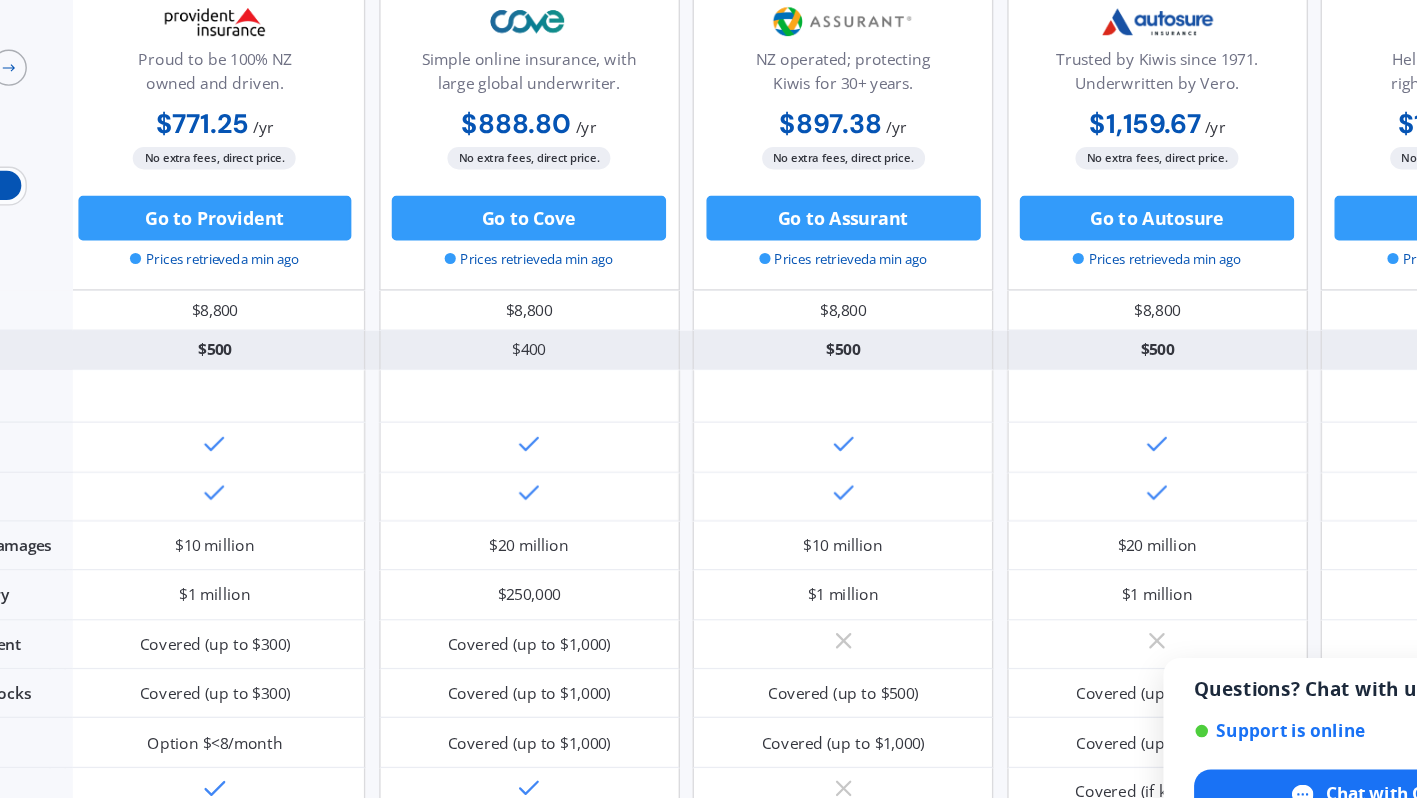 scroll, scrollTop: 0, scrollLeft: 330, axis: horizontal 